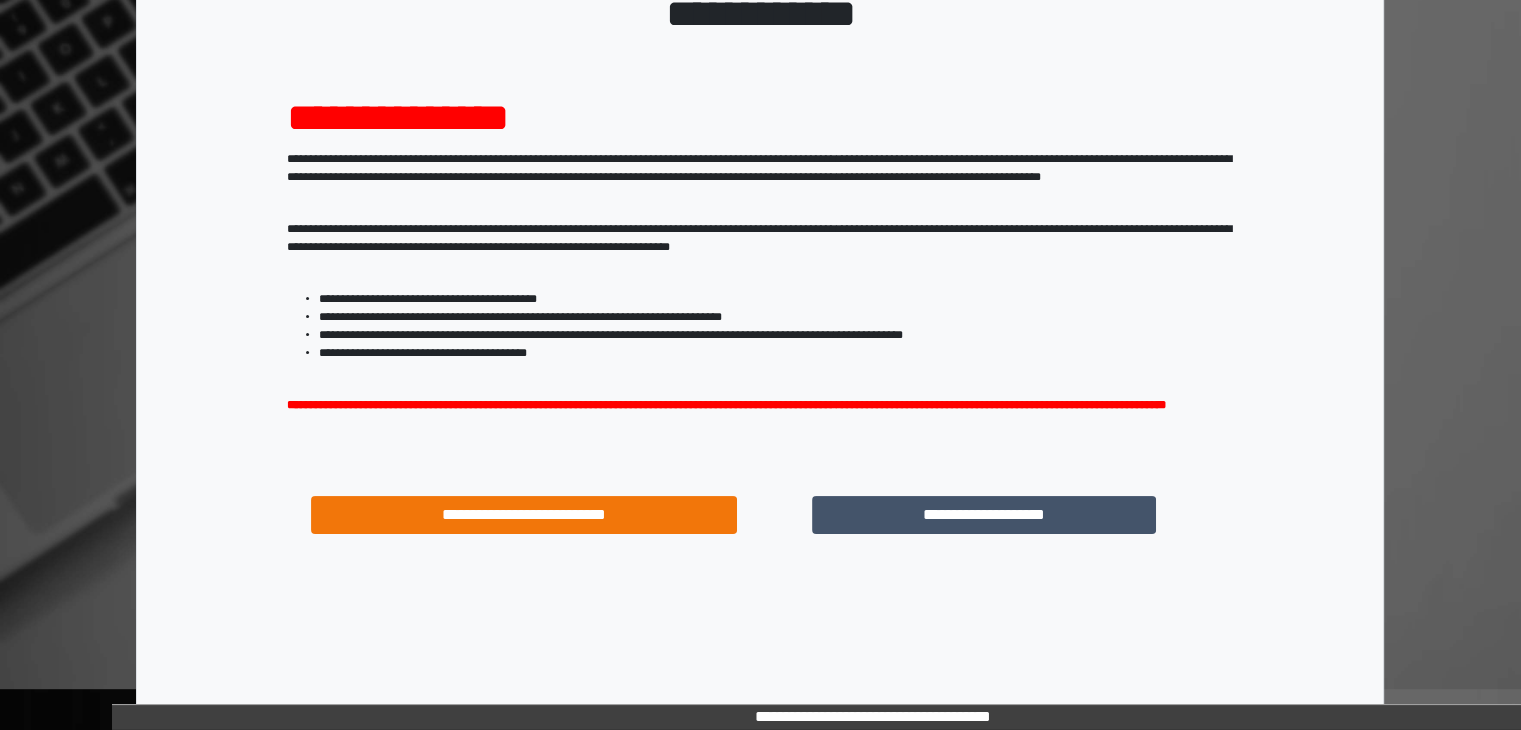 scroll, scrollTop: 180, scrollLeft: 0, axis: vertical 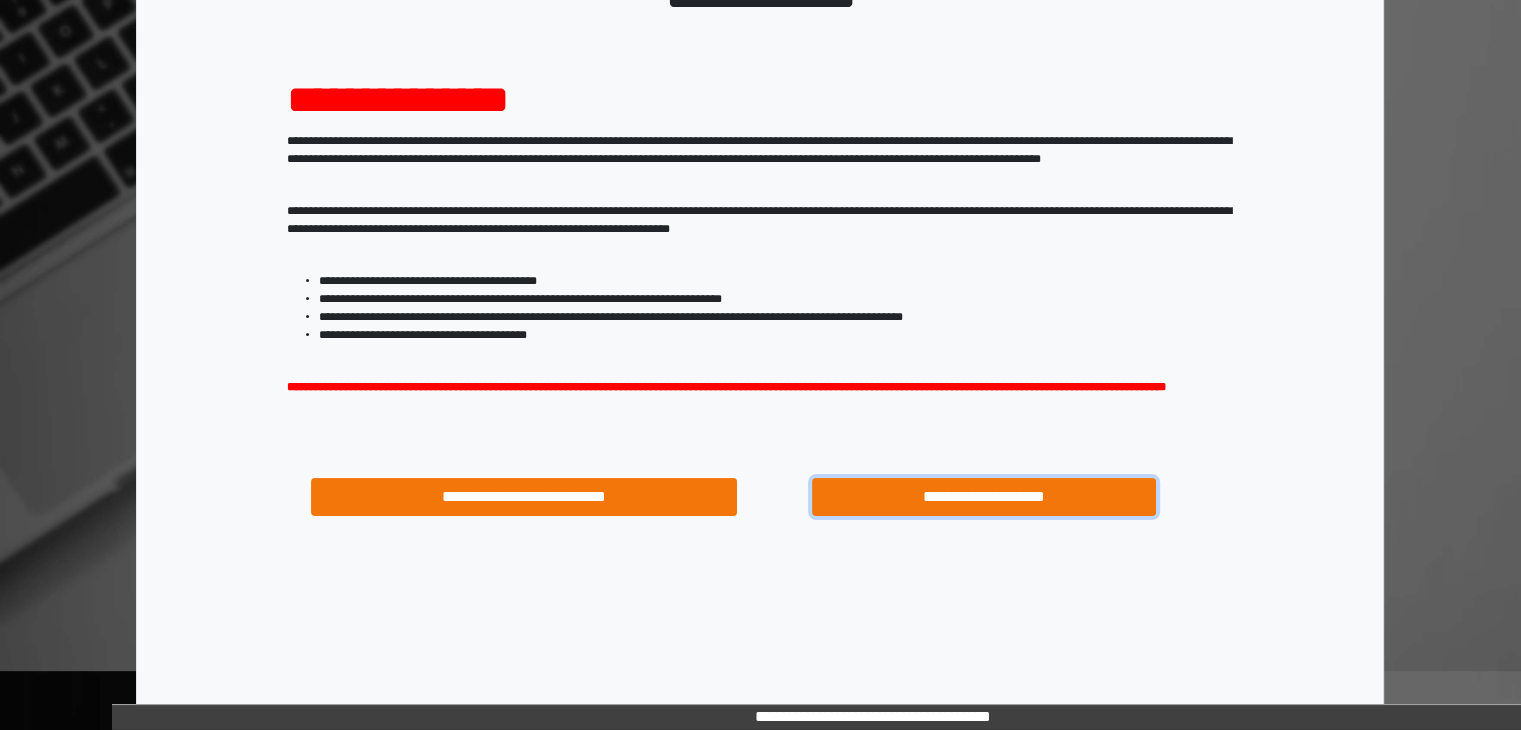 click on "**********" at bounding box center (984, 497) 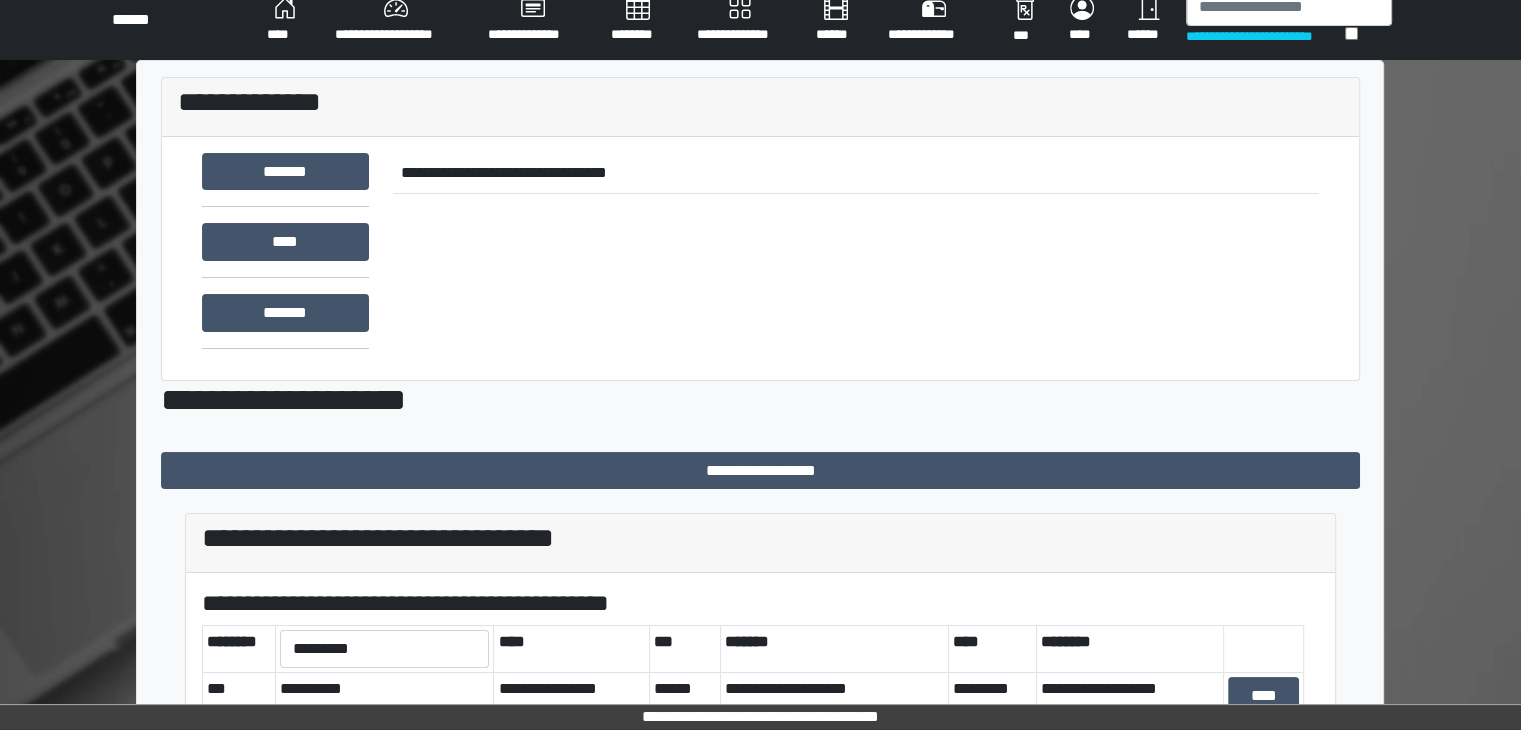 scroll, scrollTop: 0, scrollLeft: 0, axis: both 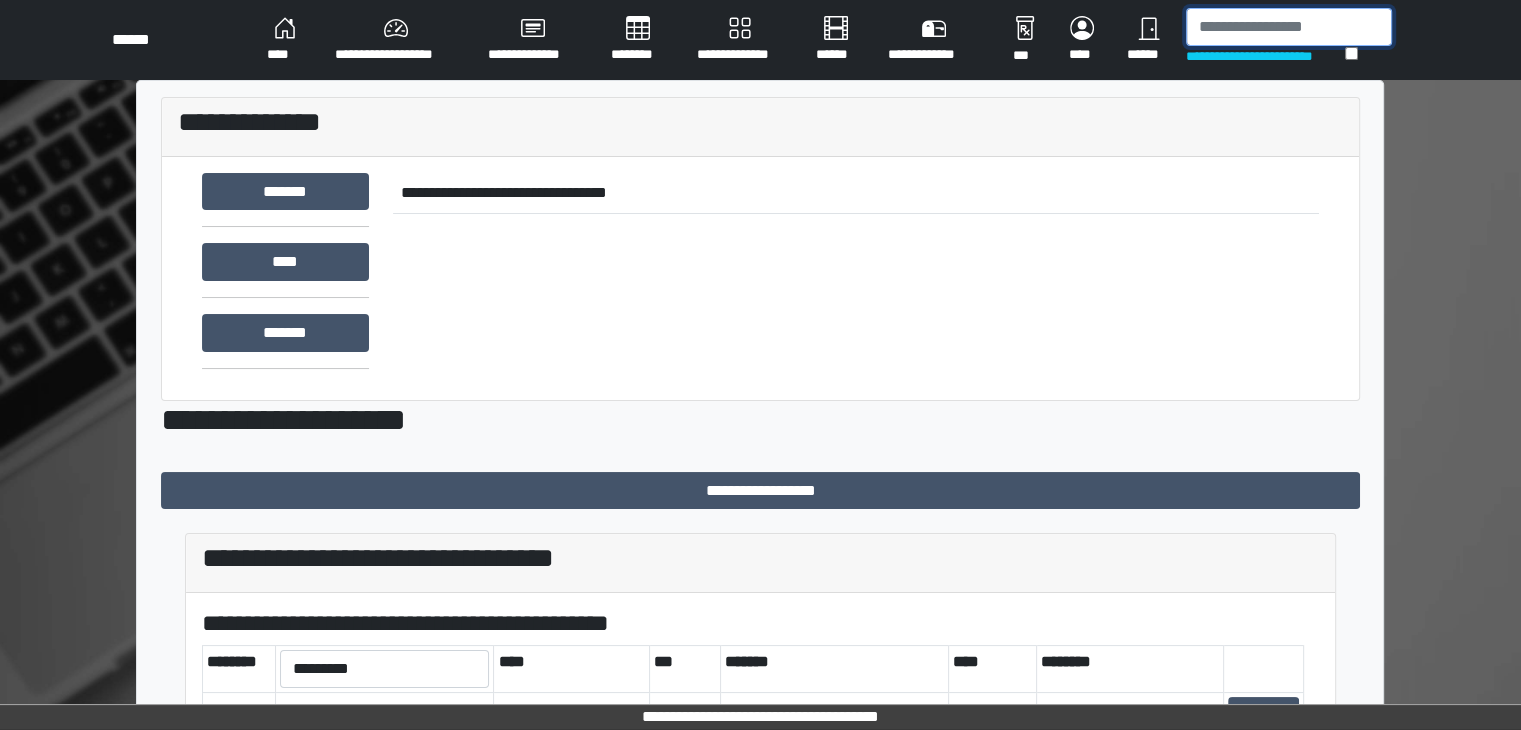 click at bounding box center [1289, 27] 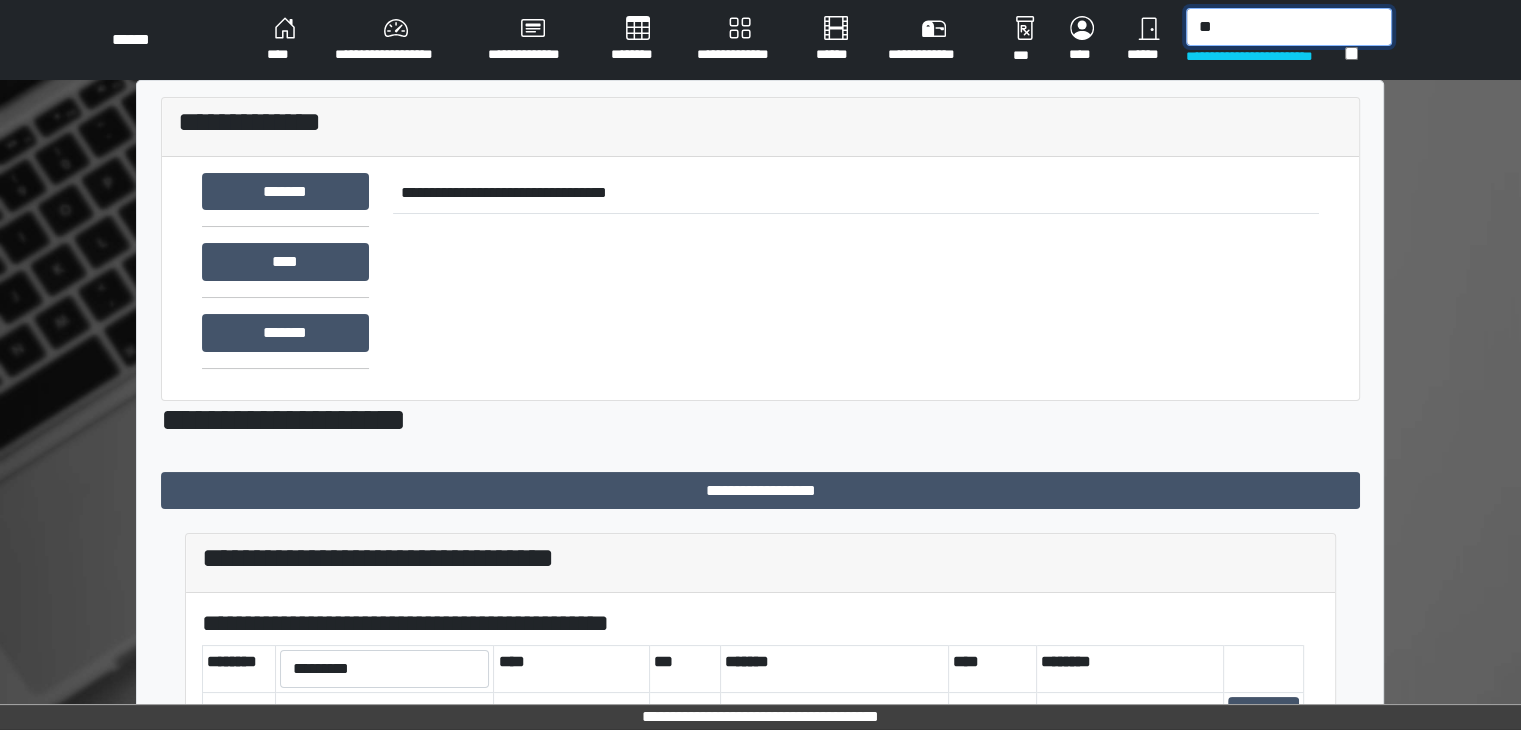 type on "*" 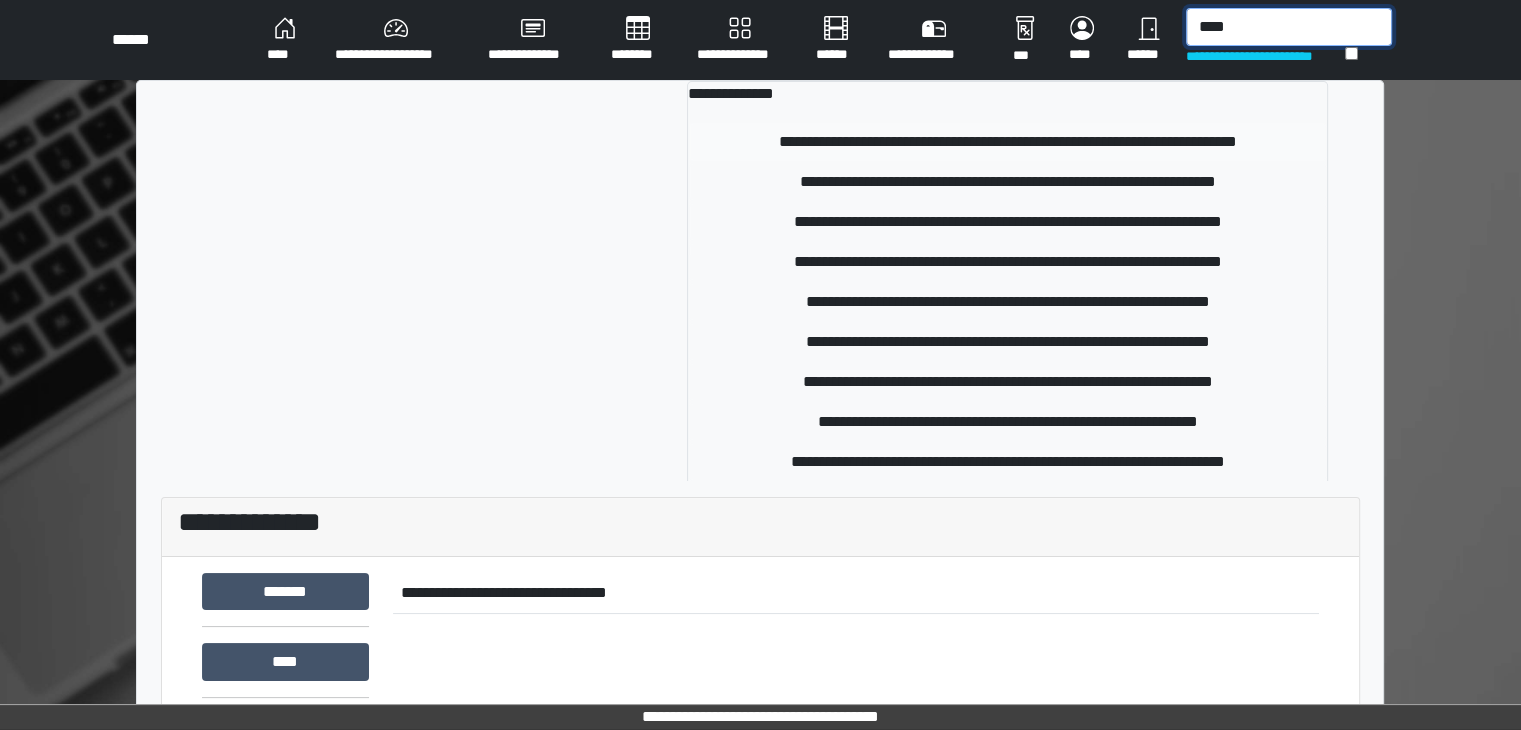 type on "****" 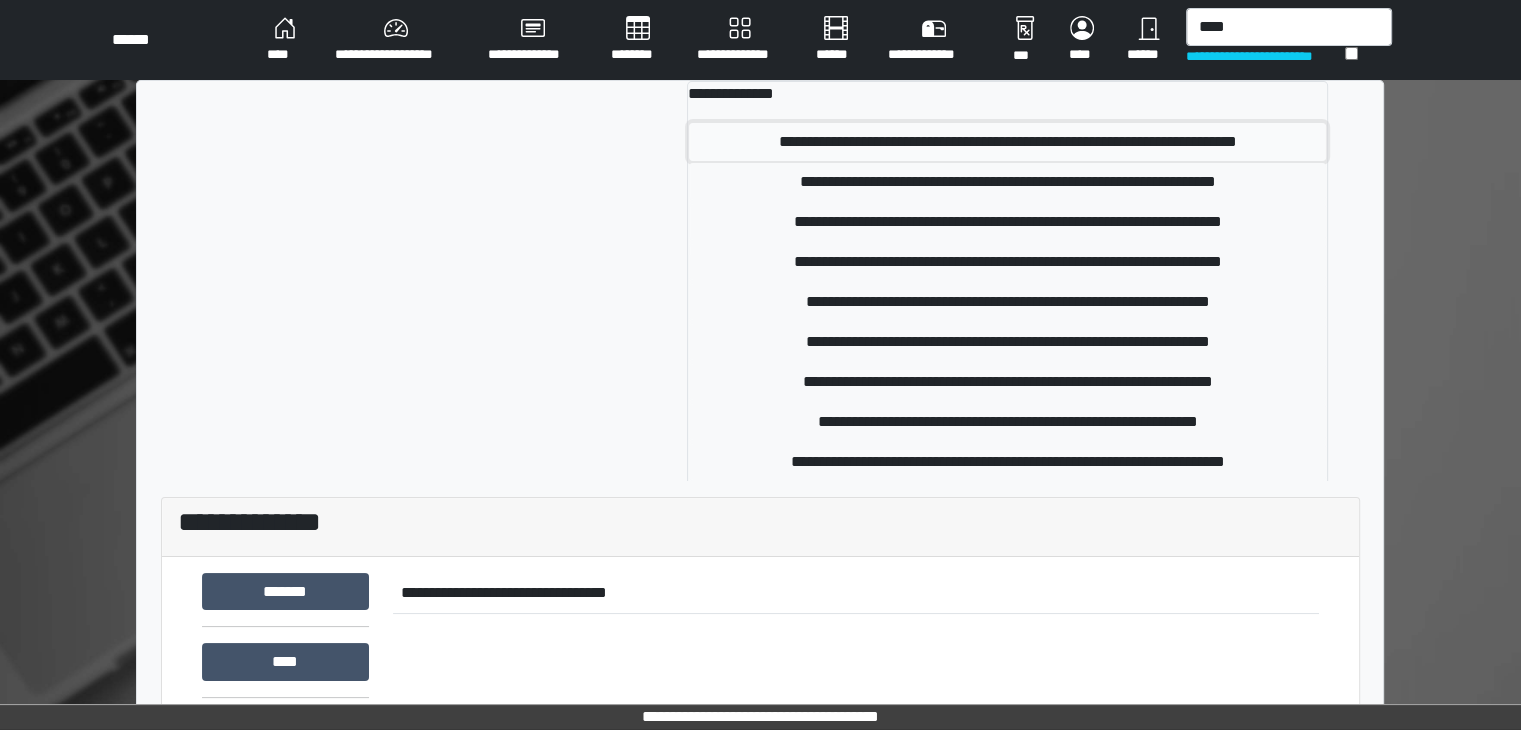 click on "**********" at bounding box center (1007, 142) 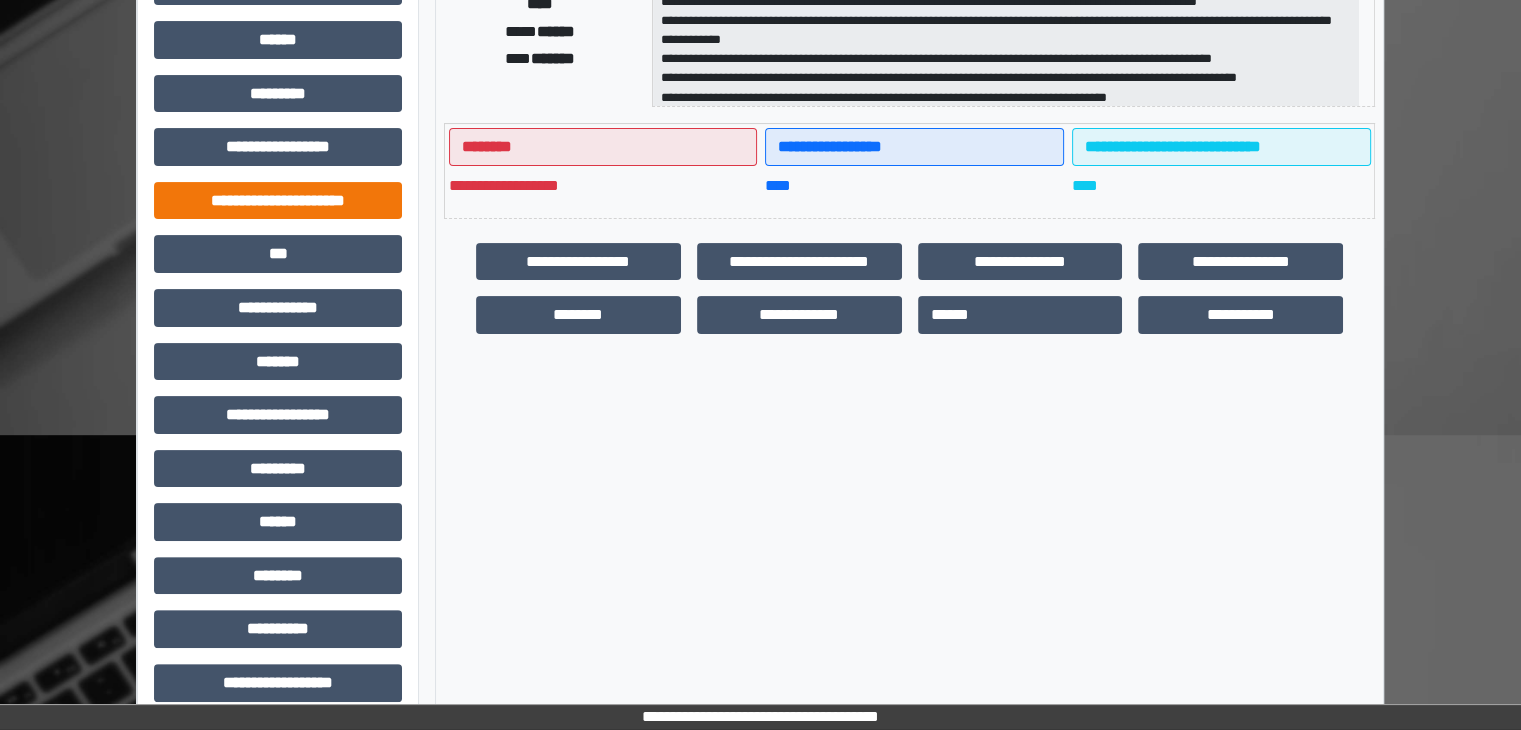 scroll, scrollTop: 436, scrollLeft: 0, axis: vertical 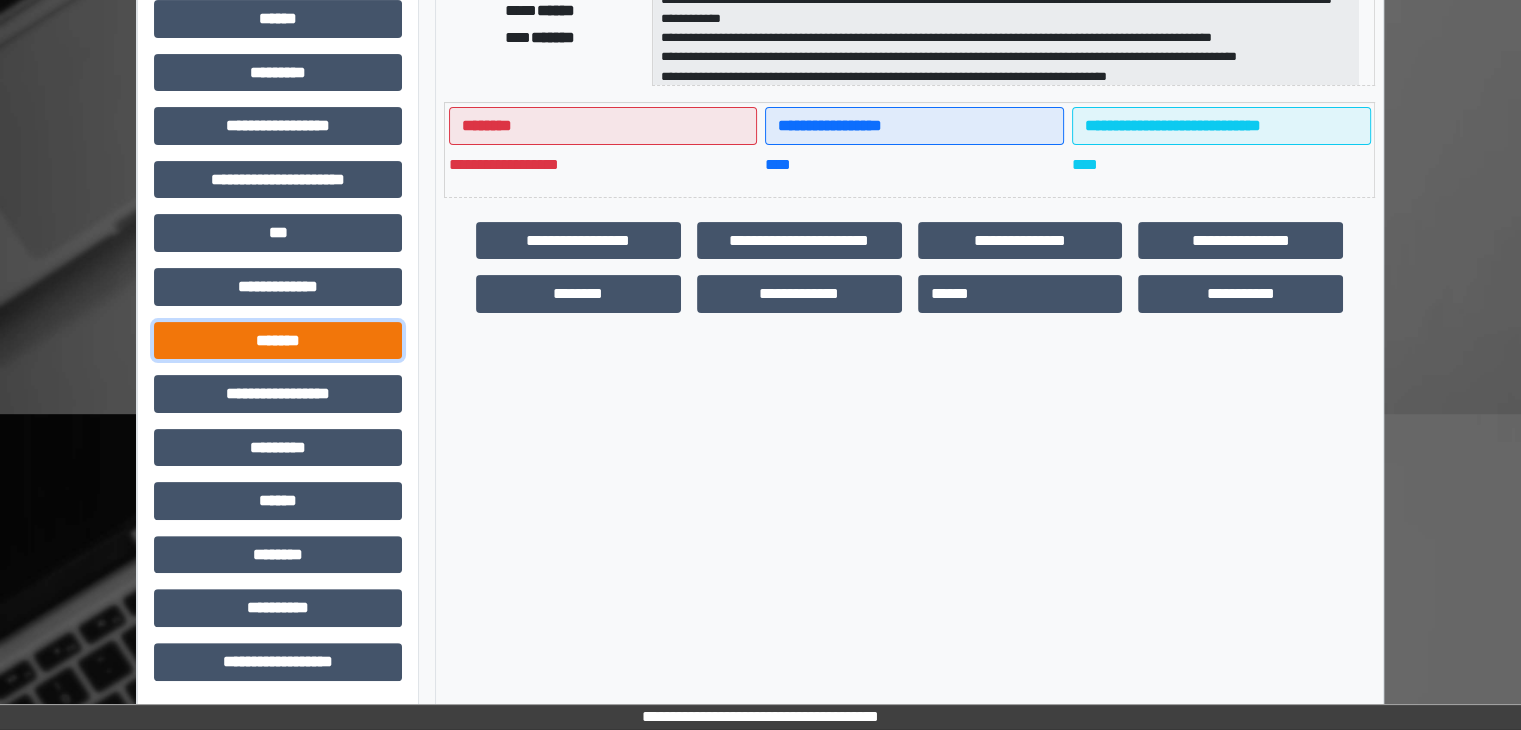 click on "*******" at bounding box center [278, 341] 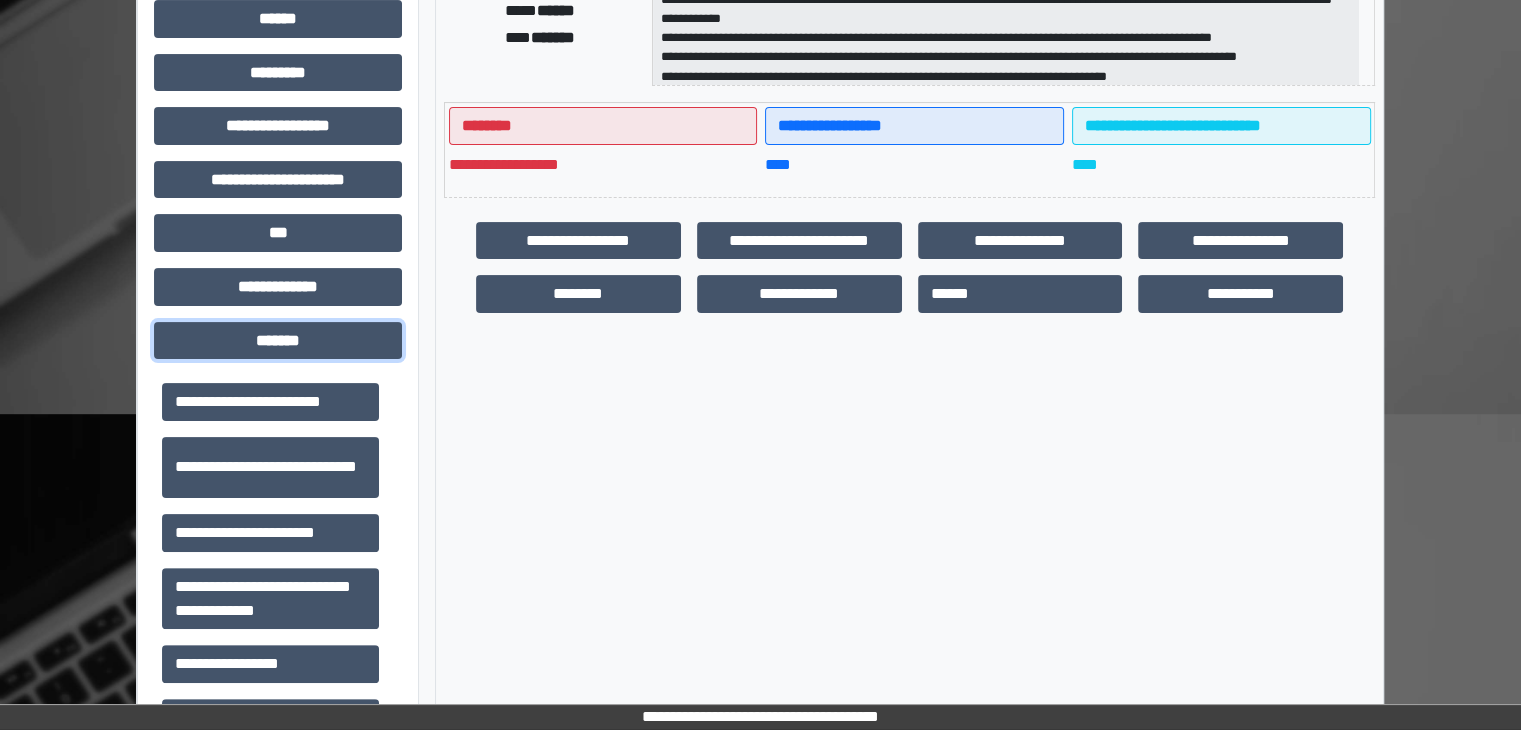 scroll, scrollTop: 912, scrollLeft: 0, axis: vertical 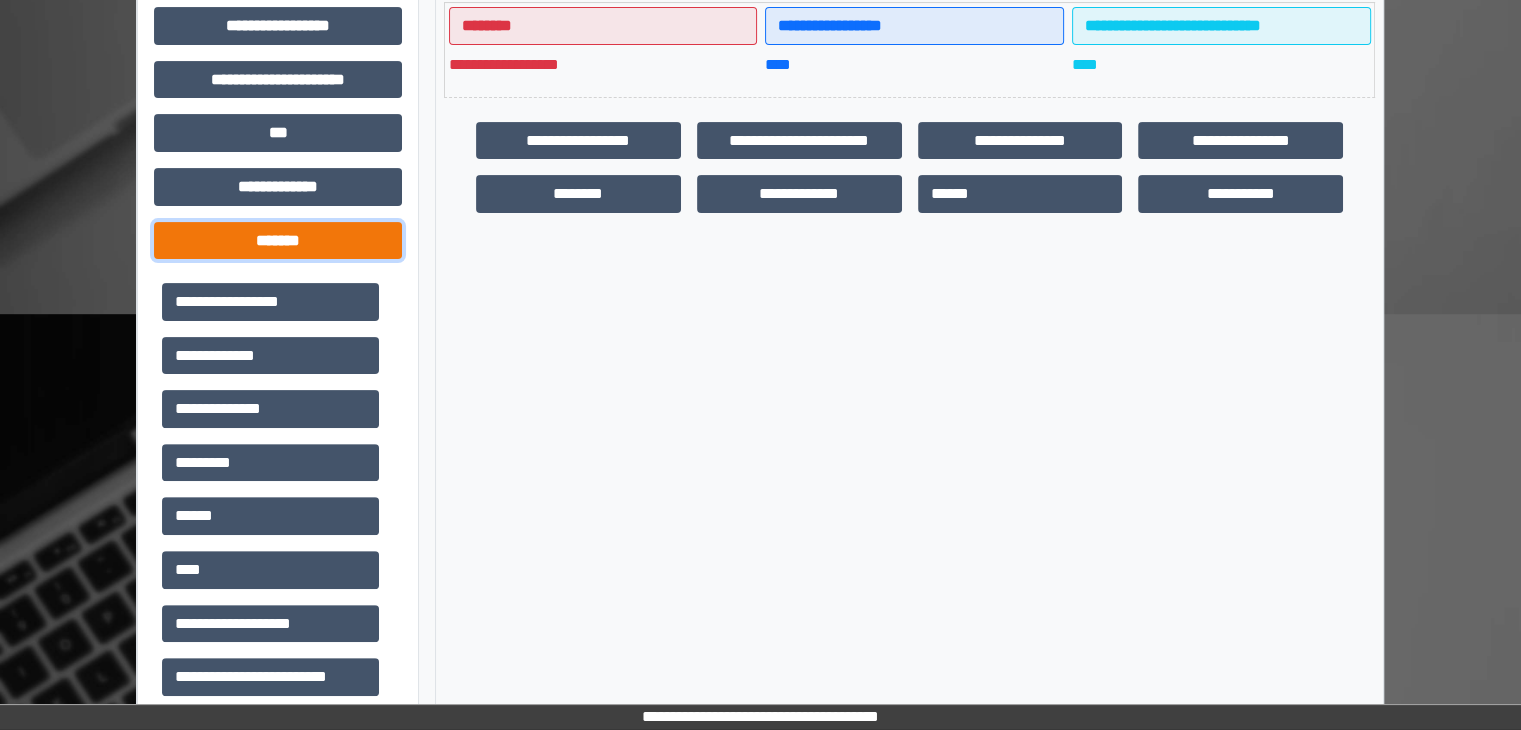 click on "*******" at bounding box center [278, 241] 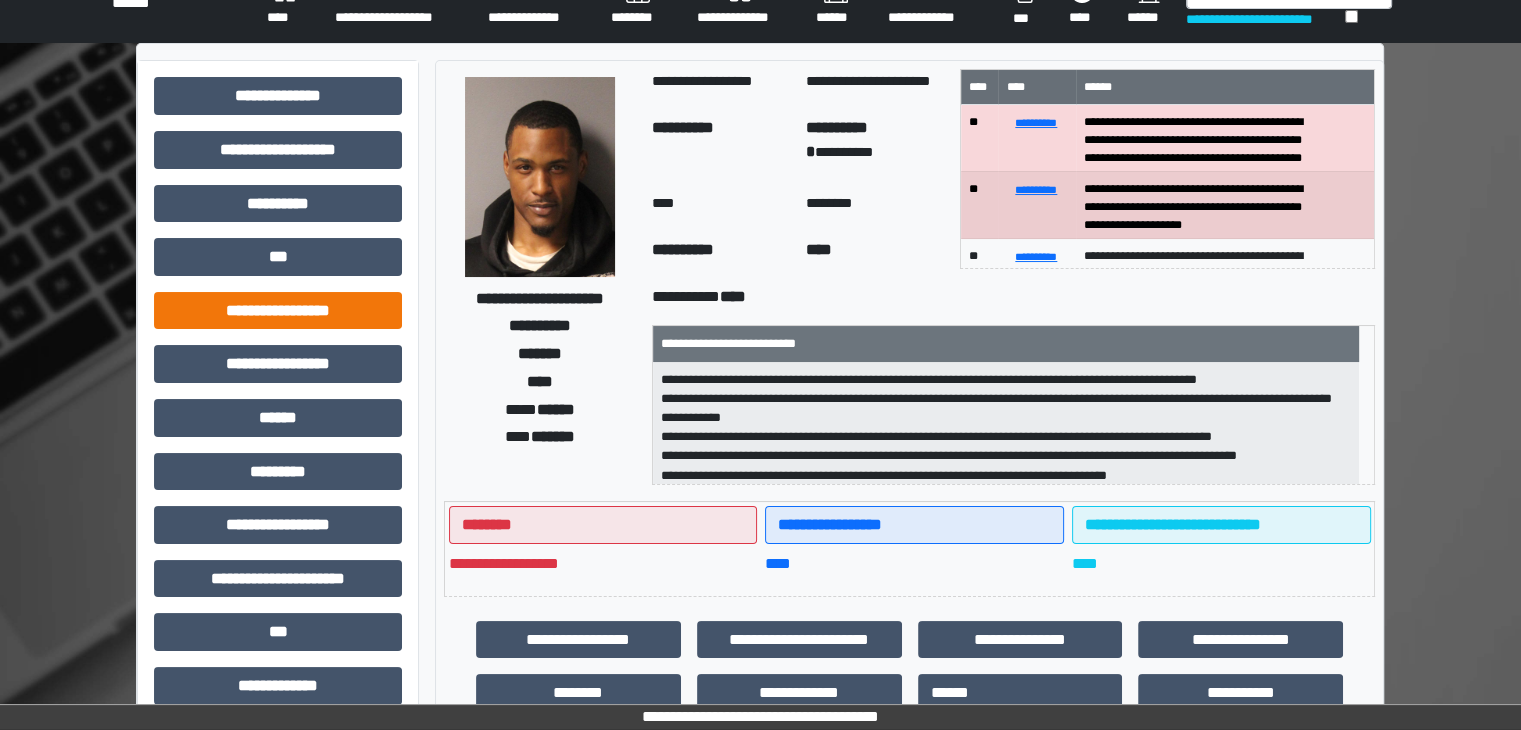 scroll, scrollTop: 36, scrollLeft: 0, axis: vertical 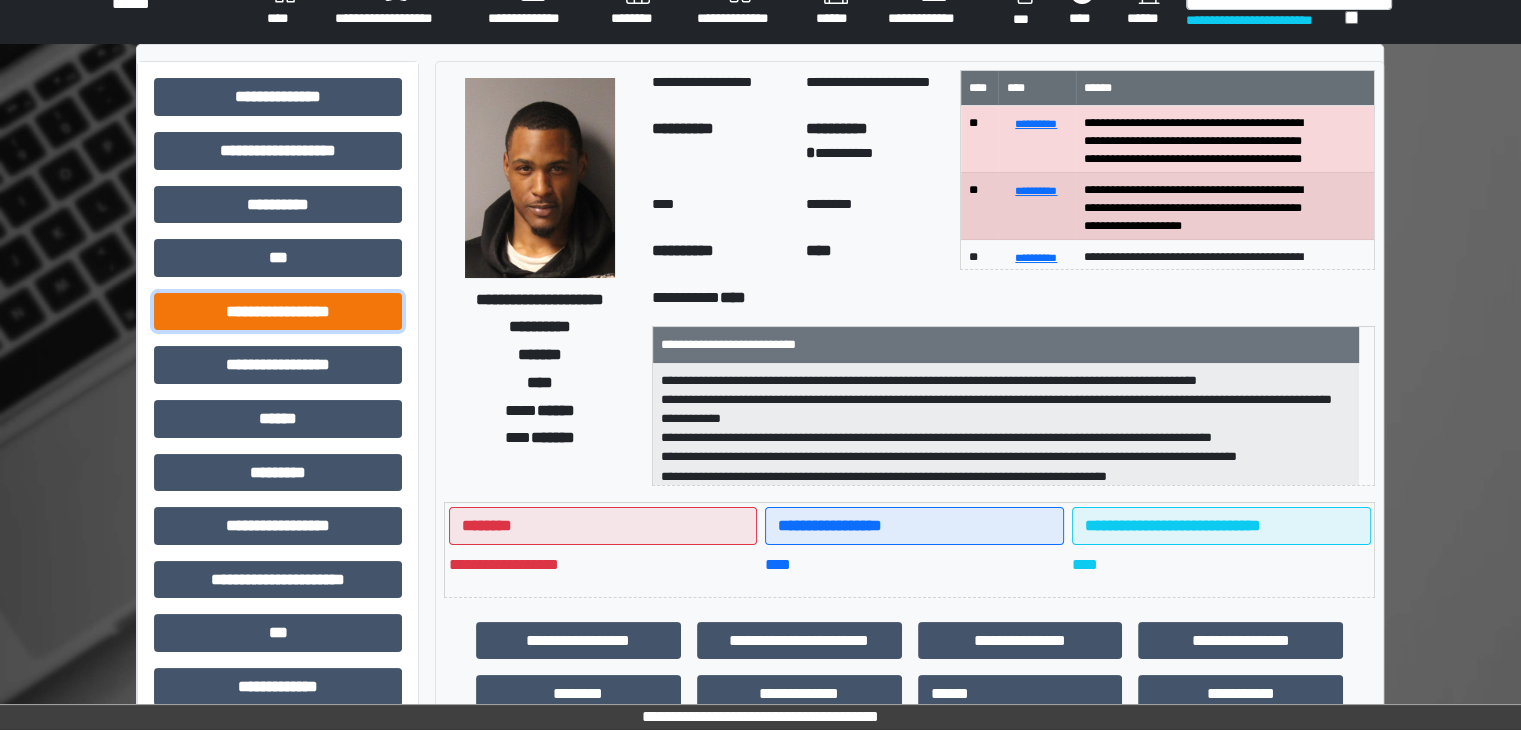 click on "**********" at bounding box center (278, 312) 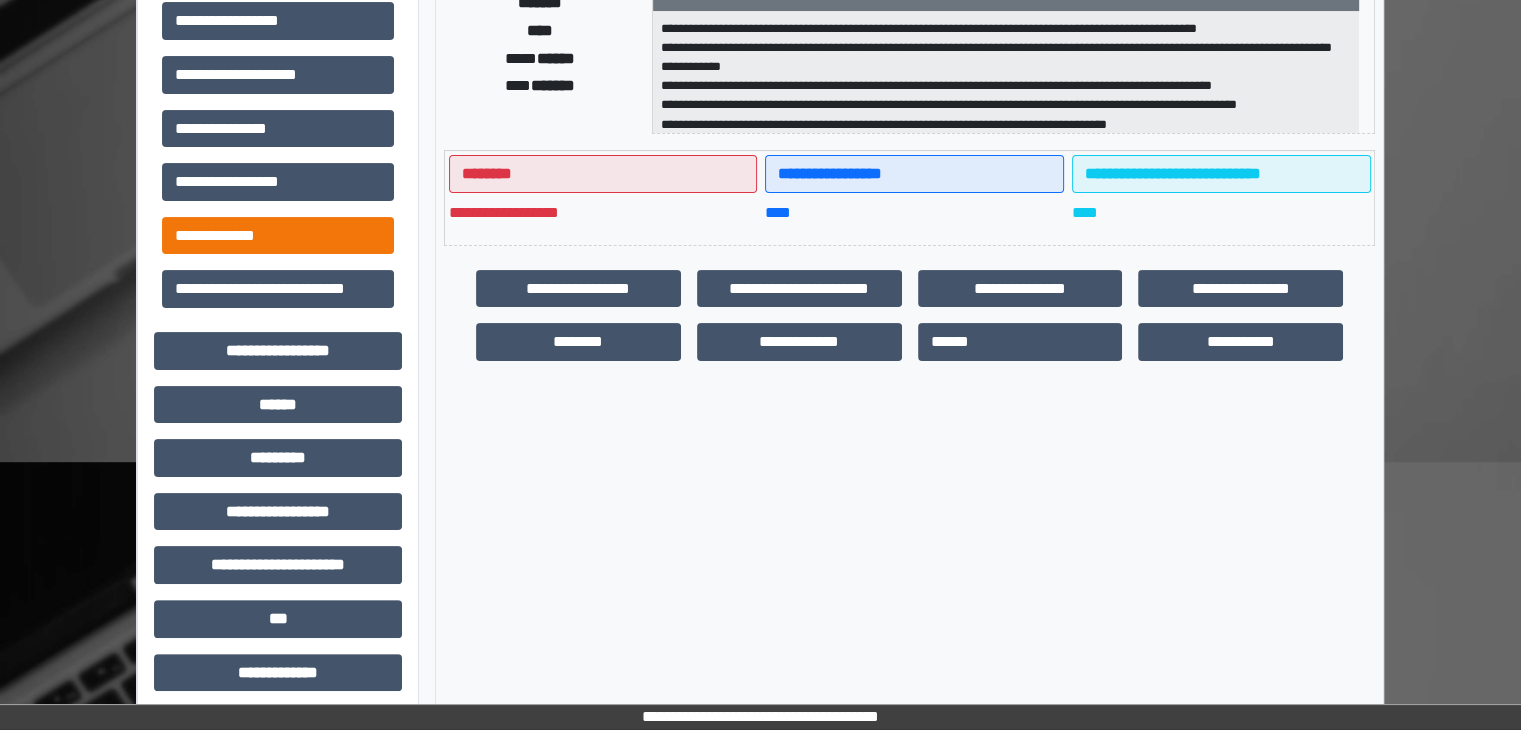 scroll, scrollTop: 436, scrollLeft: 0, axis: vertical 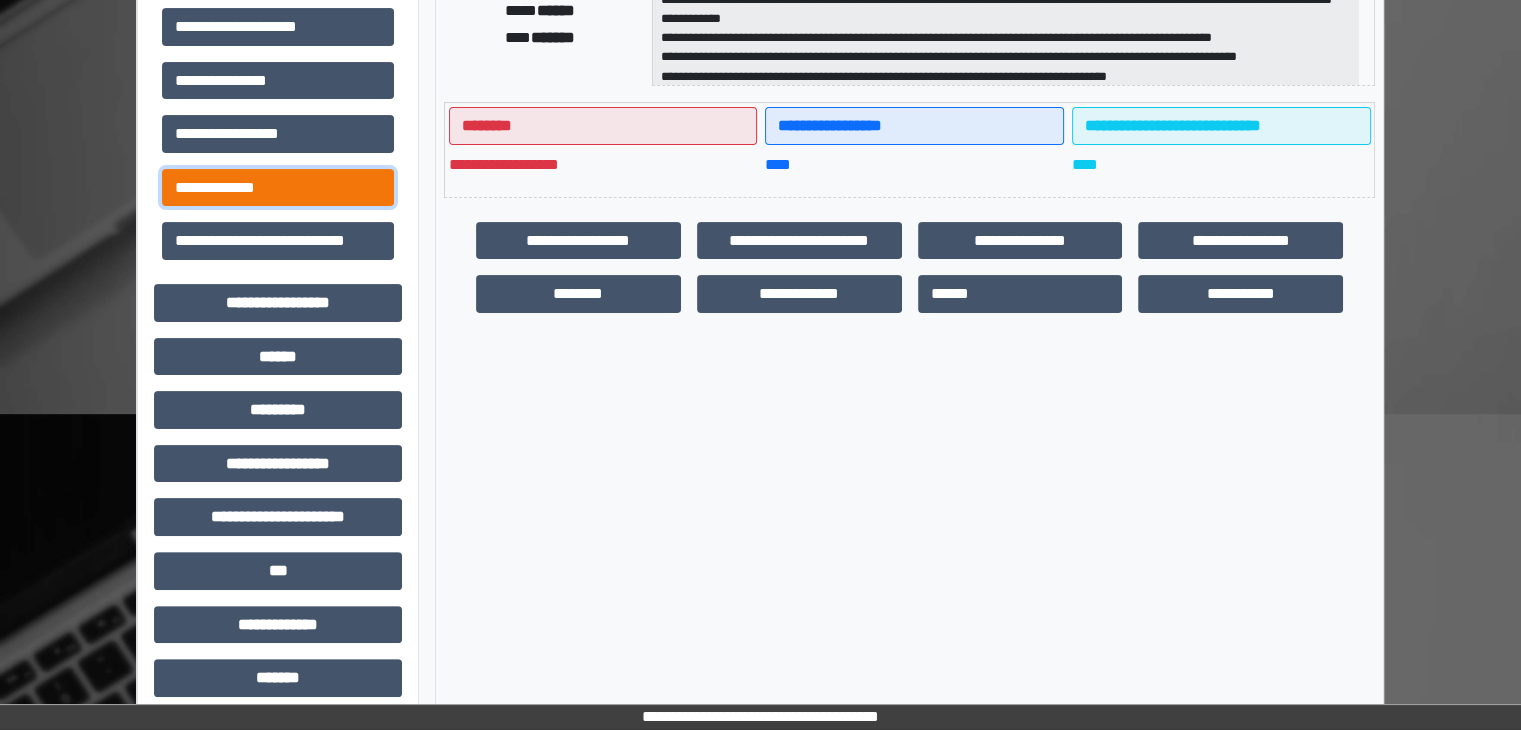 click on "**********" at bounding box center (278, 188) 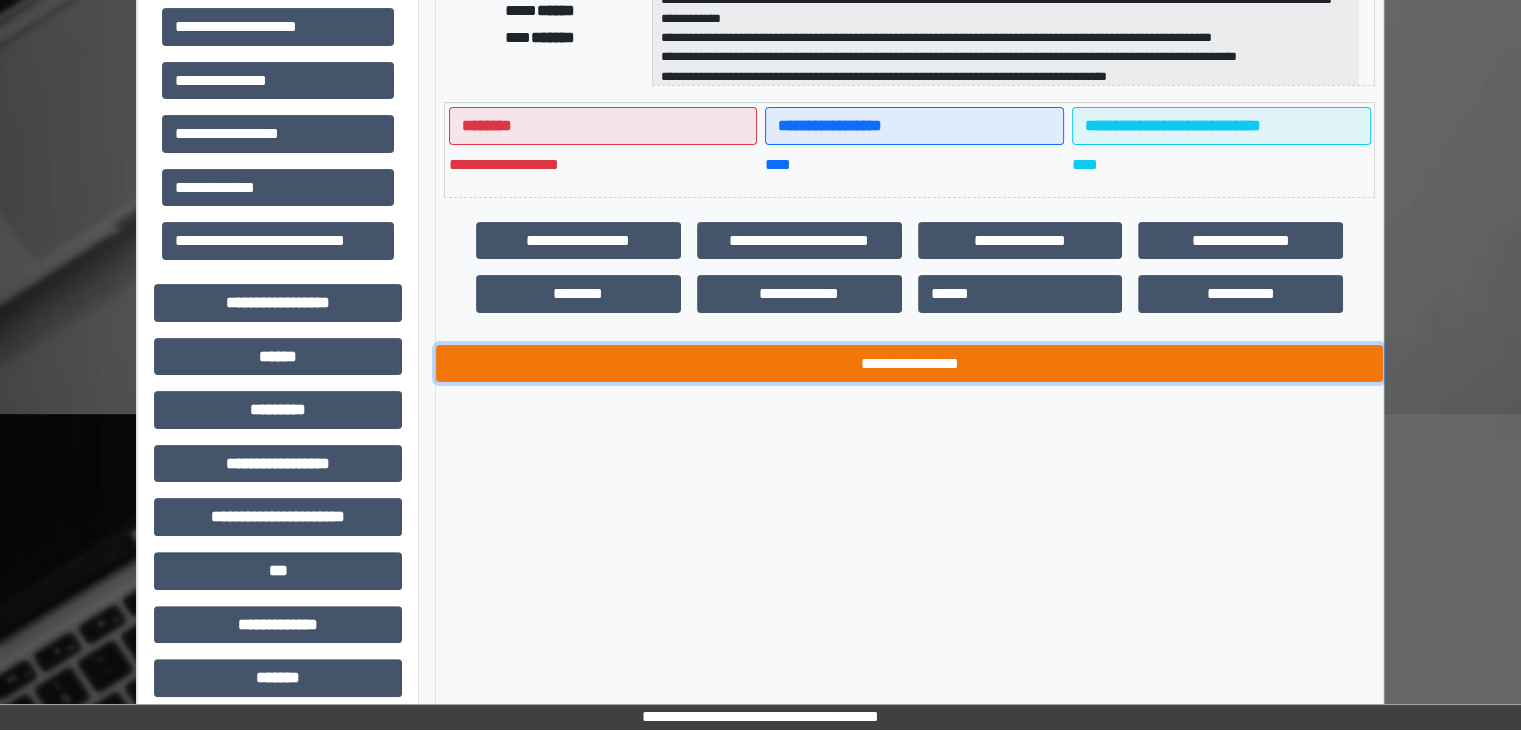 click on "**********" at bounding box center (909, 364) 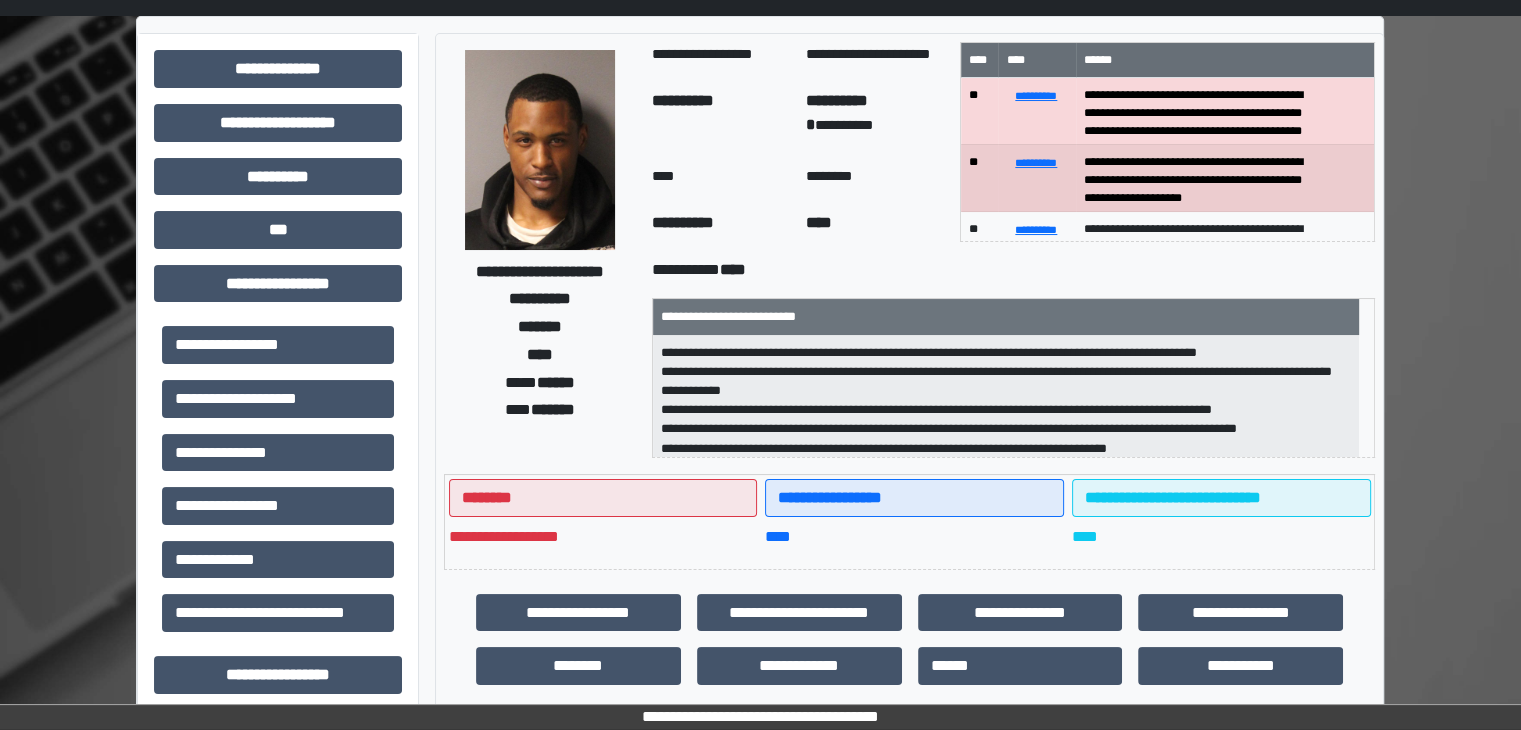 scroll, scrollTop: 0, scrollLeft: 0, axis: both 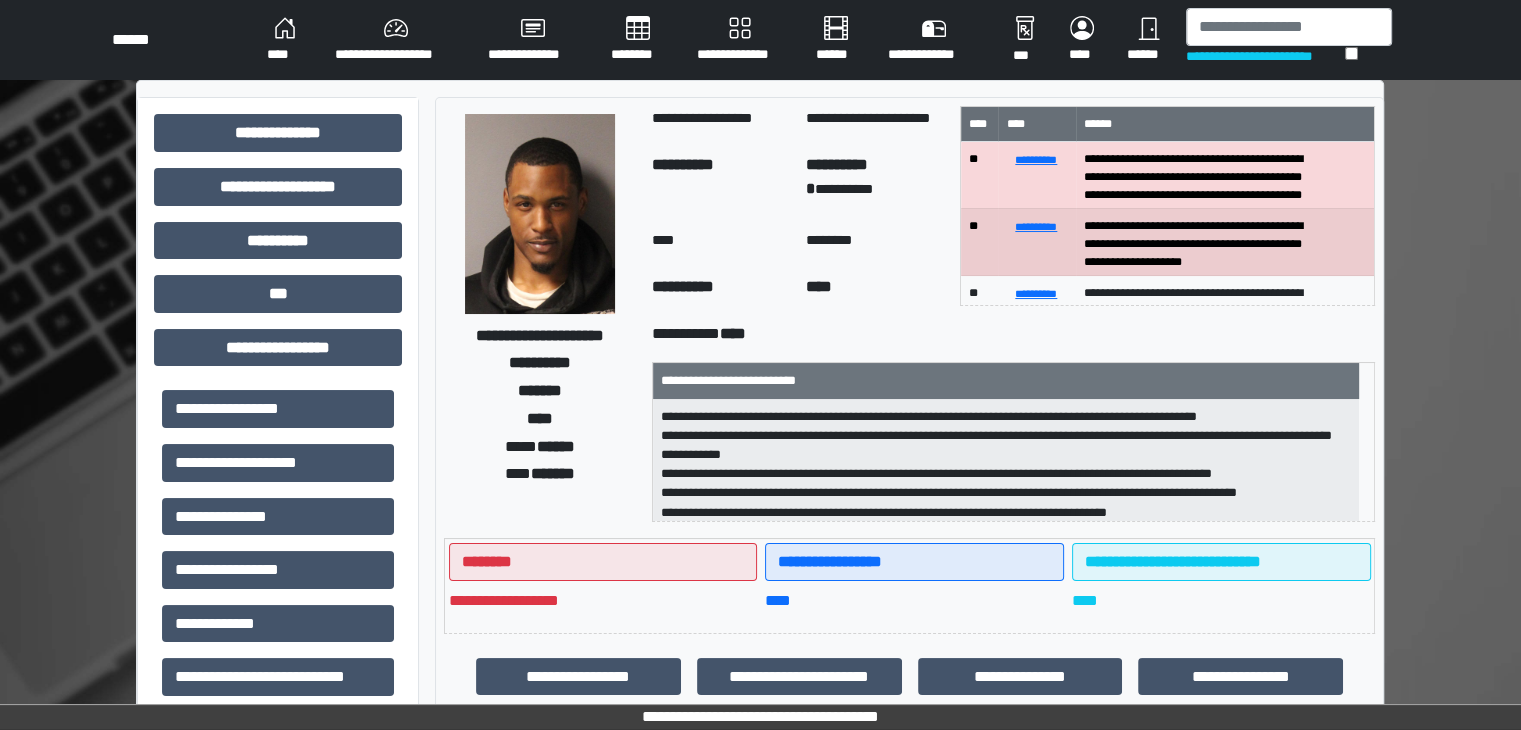 click at bounding box center (540, 214) 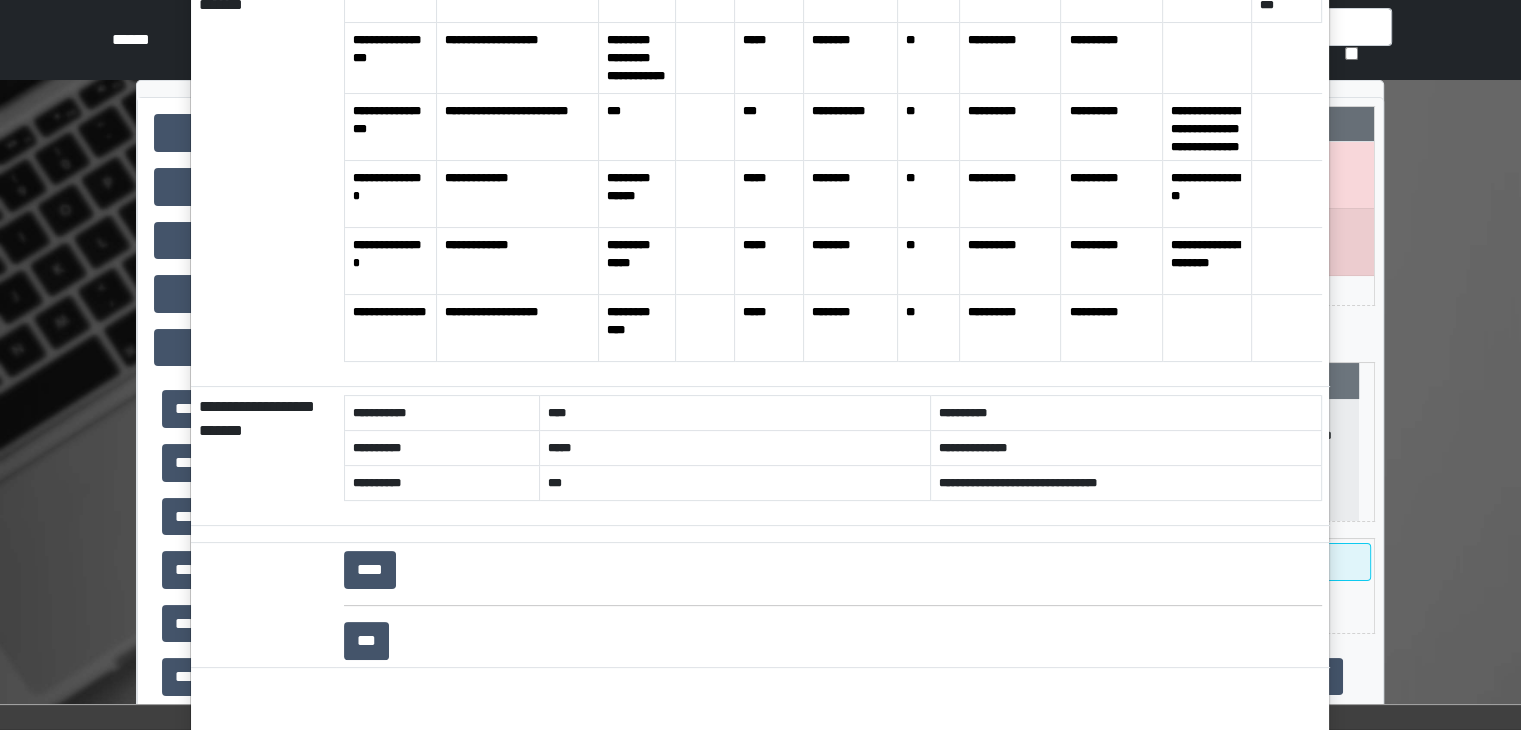 scroll, scrollTop: 400, scrollLeft: 0, axis: vertical 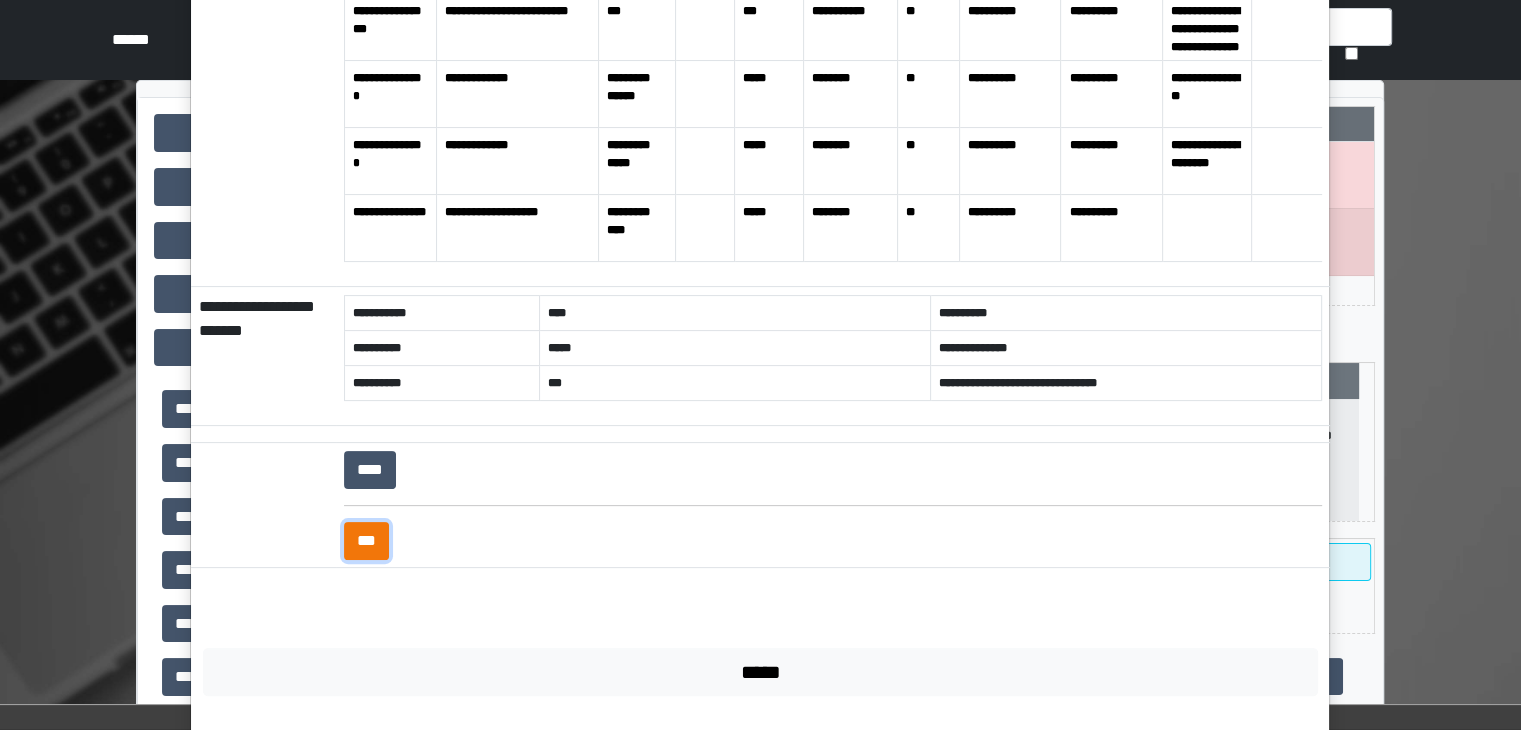 click on "***" at bounding box center [366, 541] 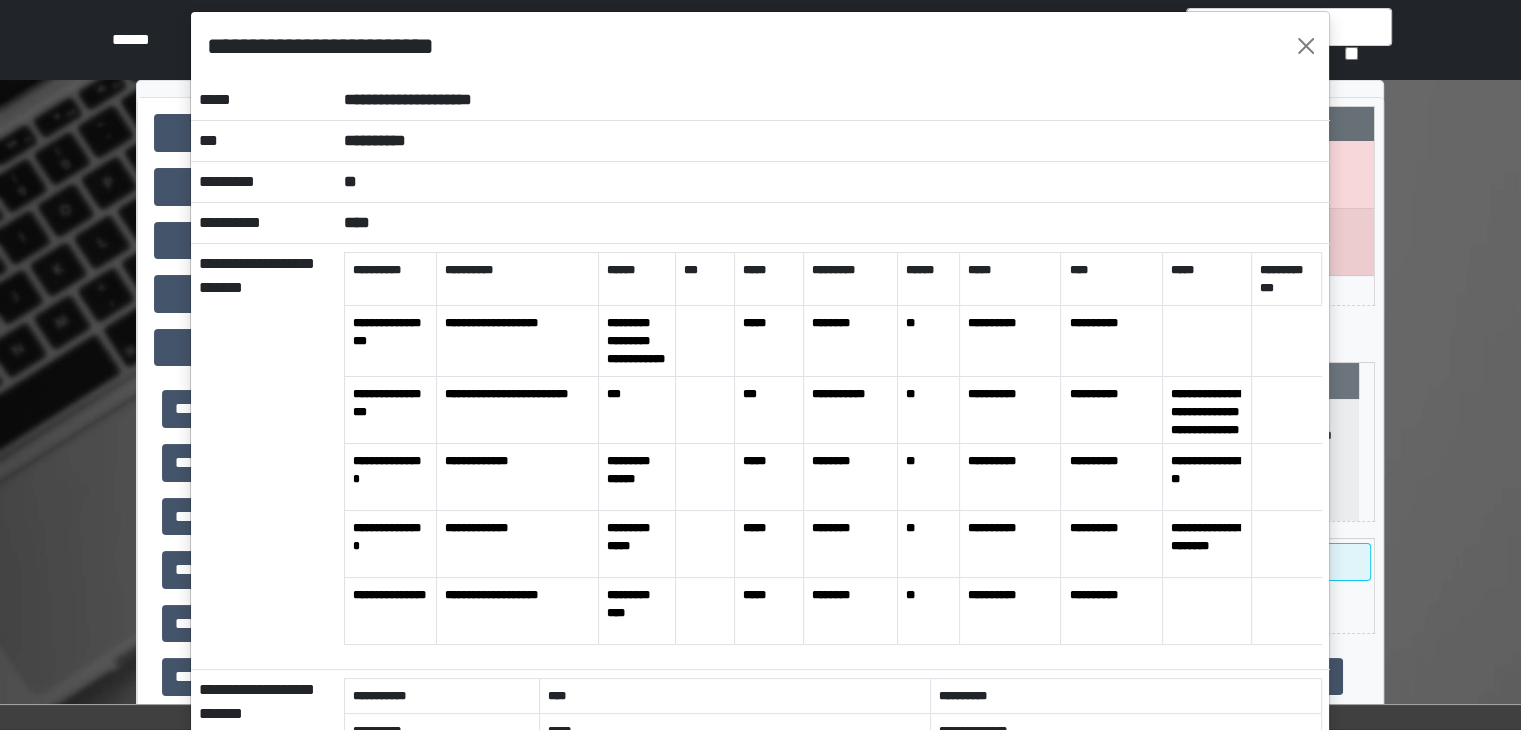 scroll, scrollTop: 0, scrollLeft: 0, axis: both 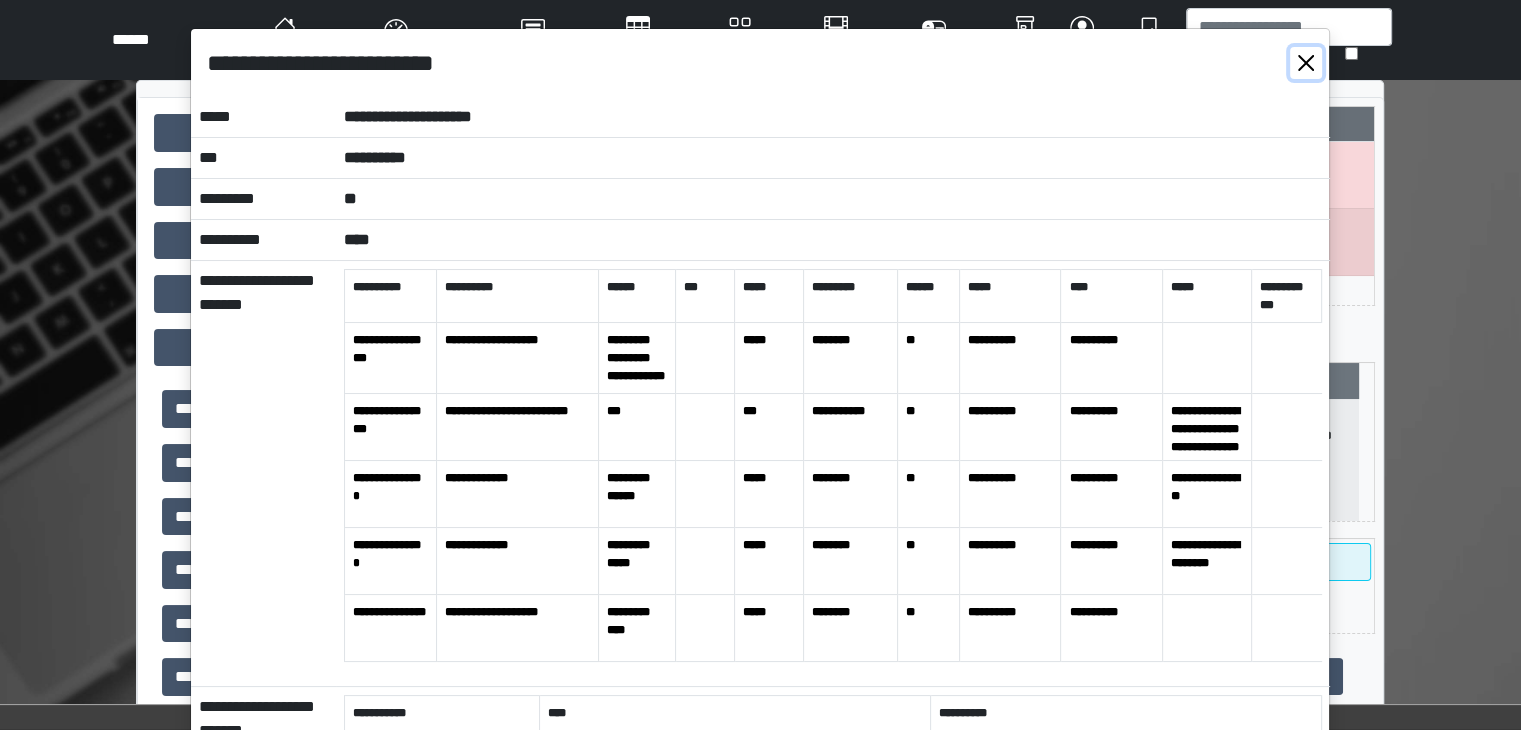 click at bounding box center (1306, 63) 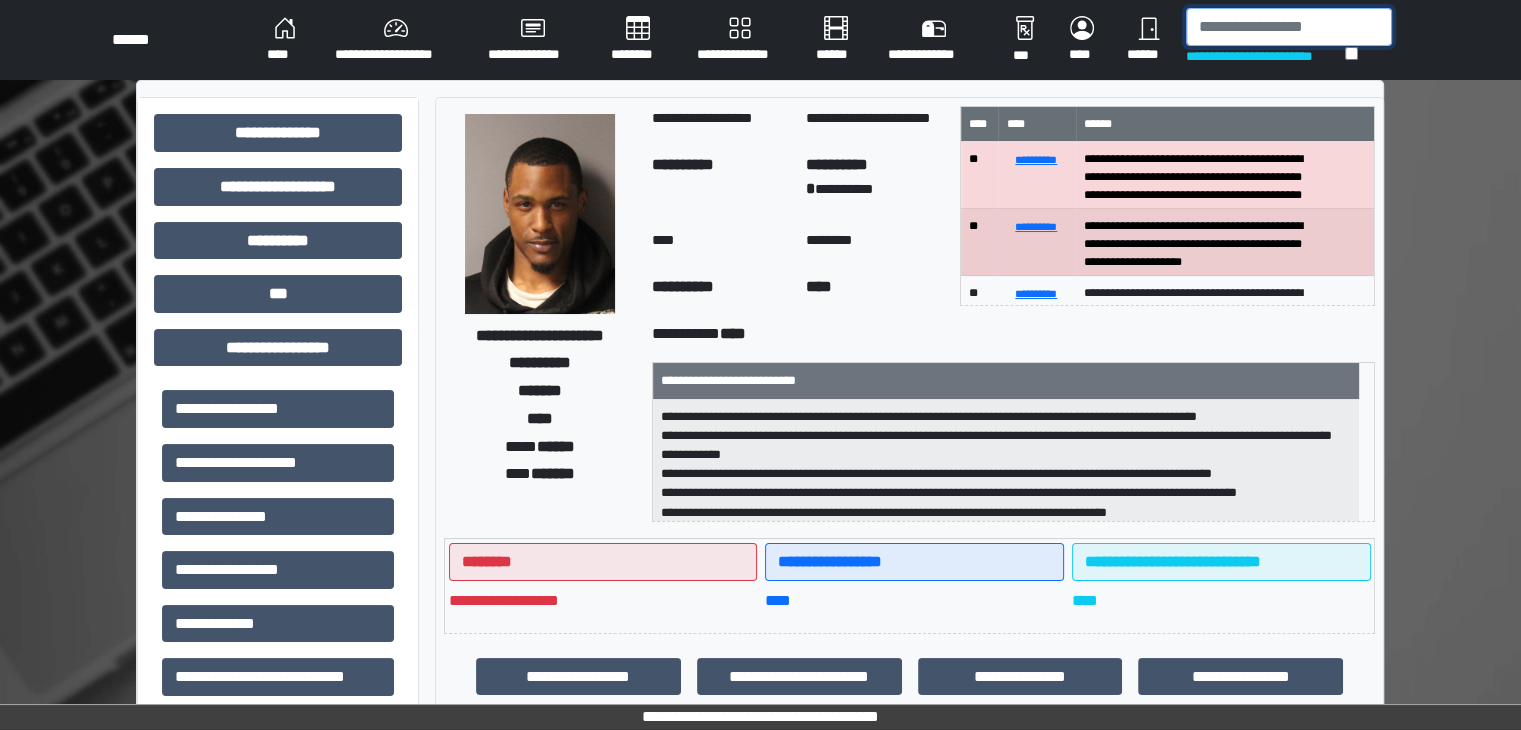 click at bounding box center (1289, 27) 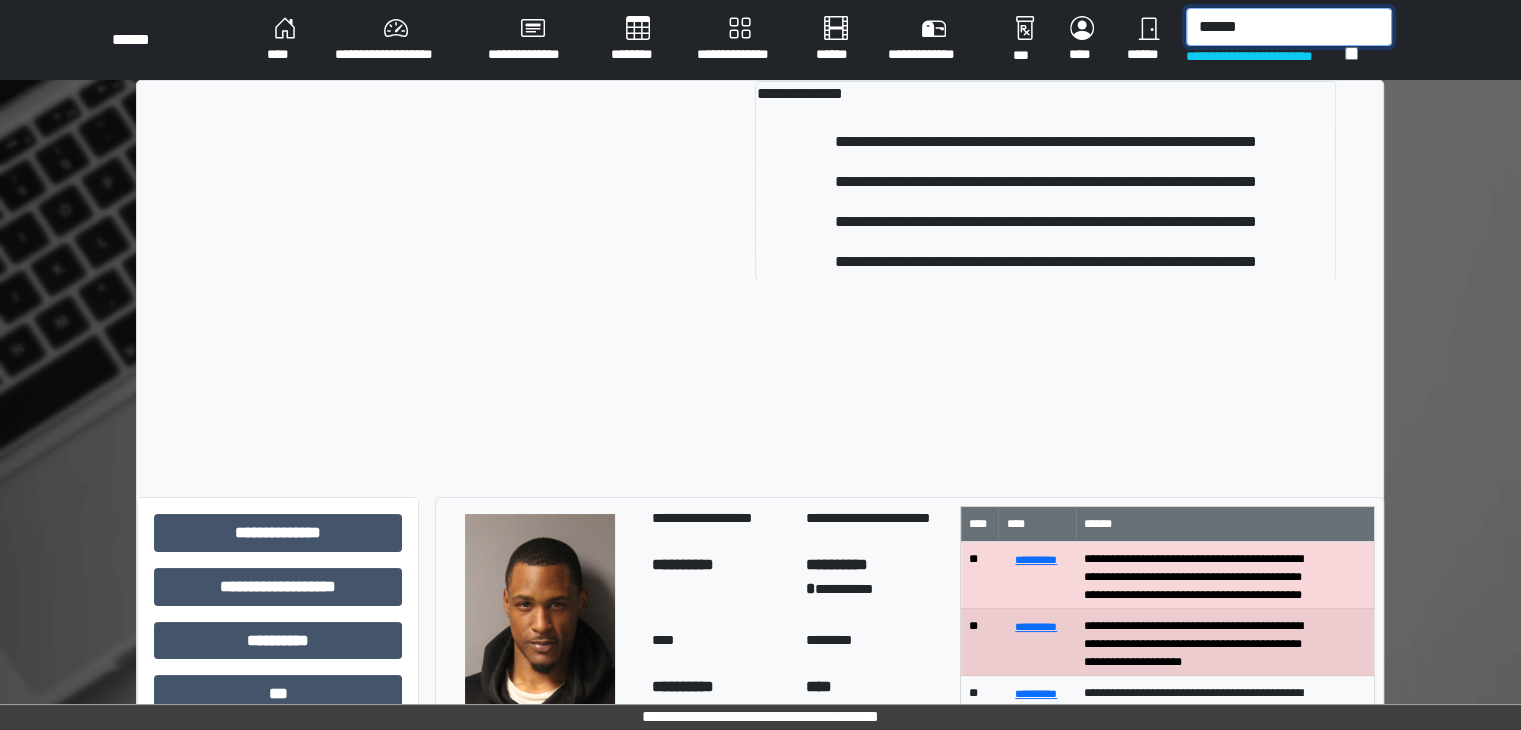 type on "******" 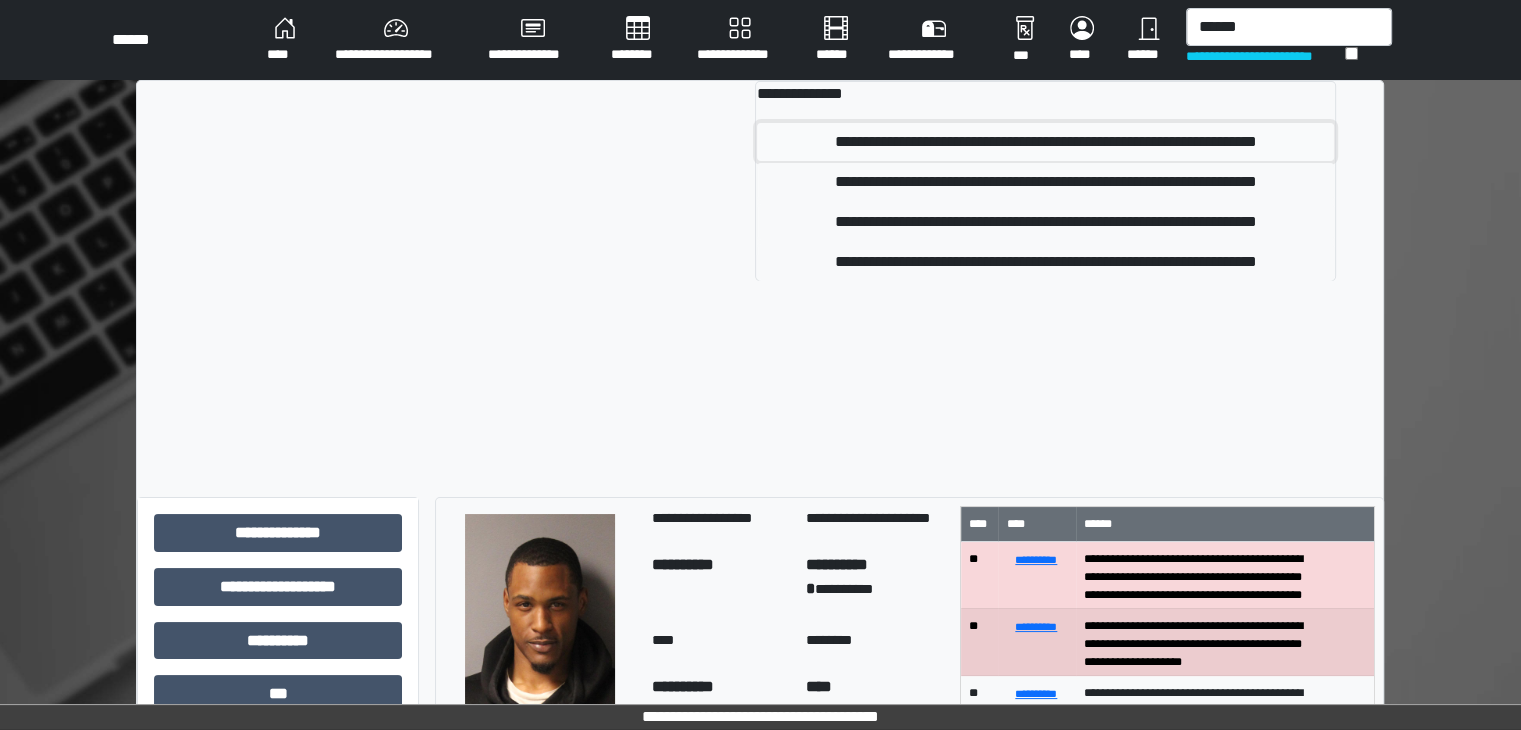 click on "**********" at bounding box center [1045, 142] 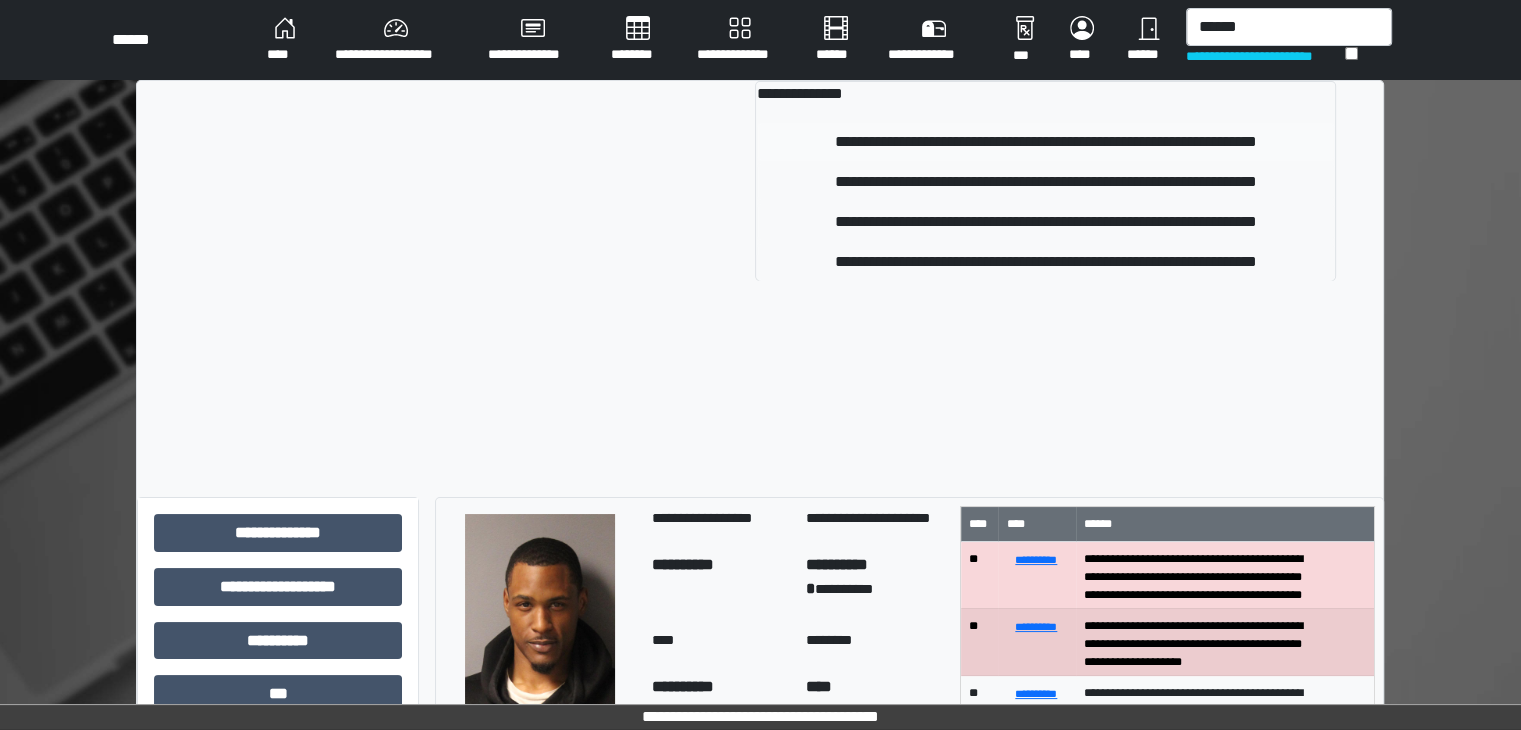 type 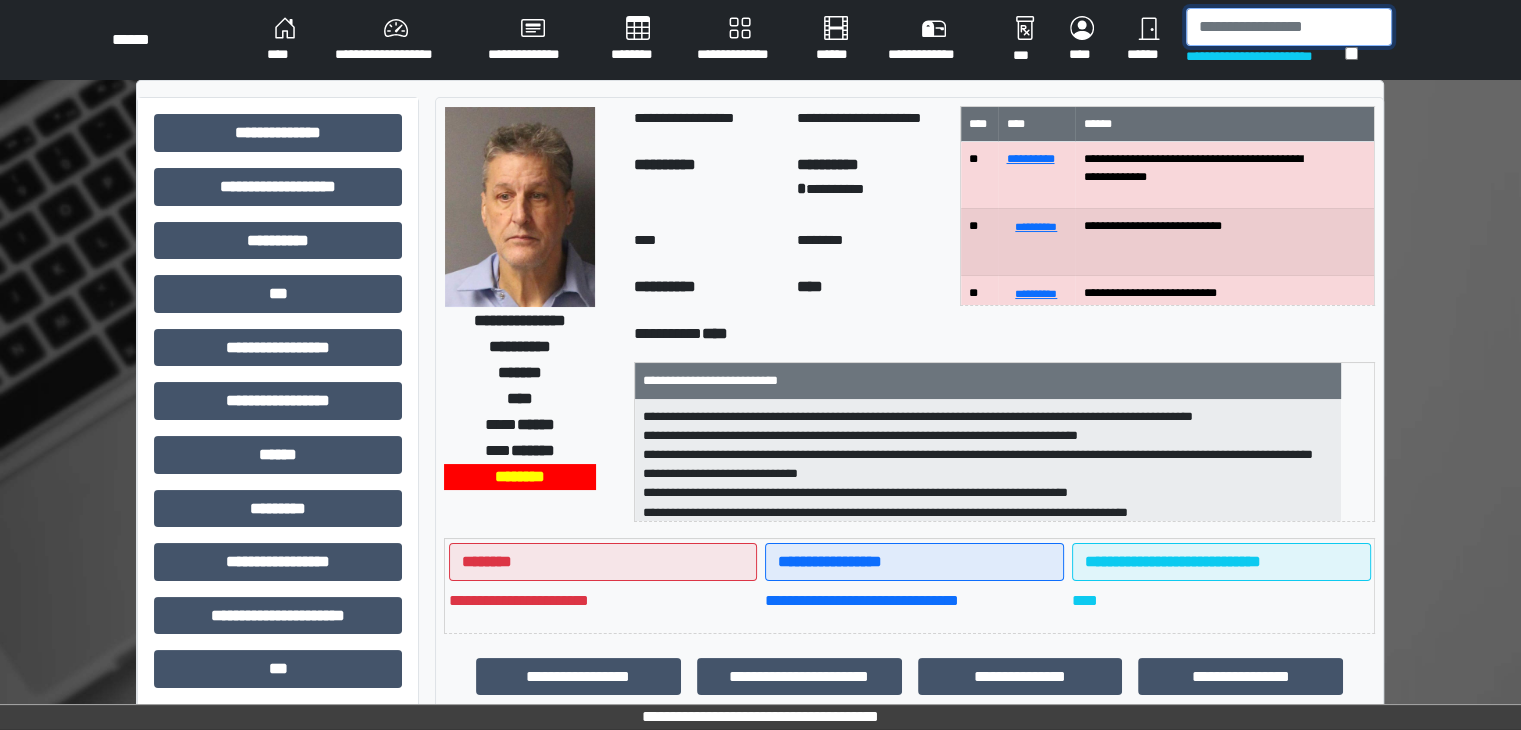 click at bounding box center [1289, 27] 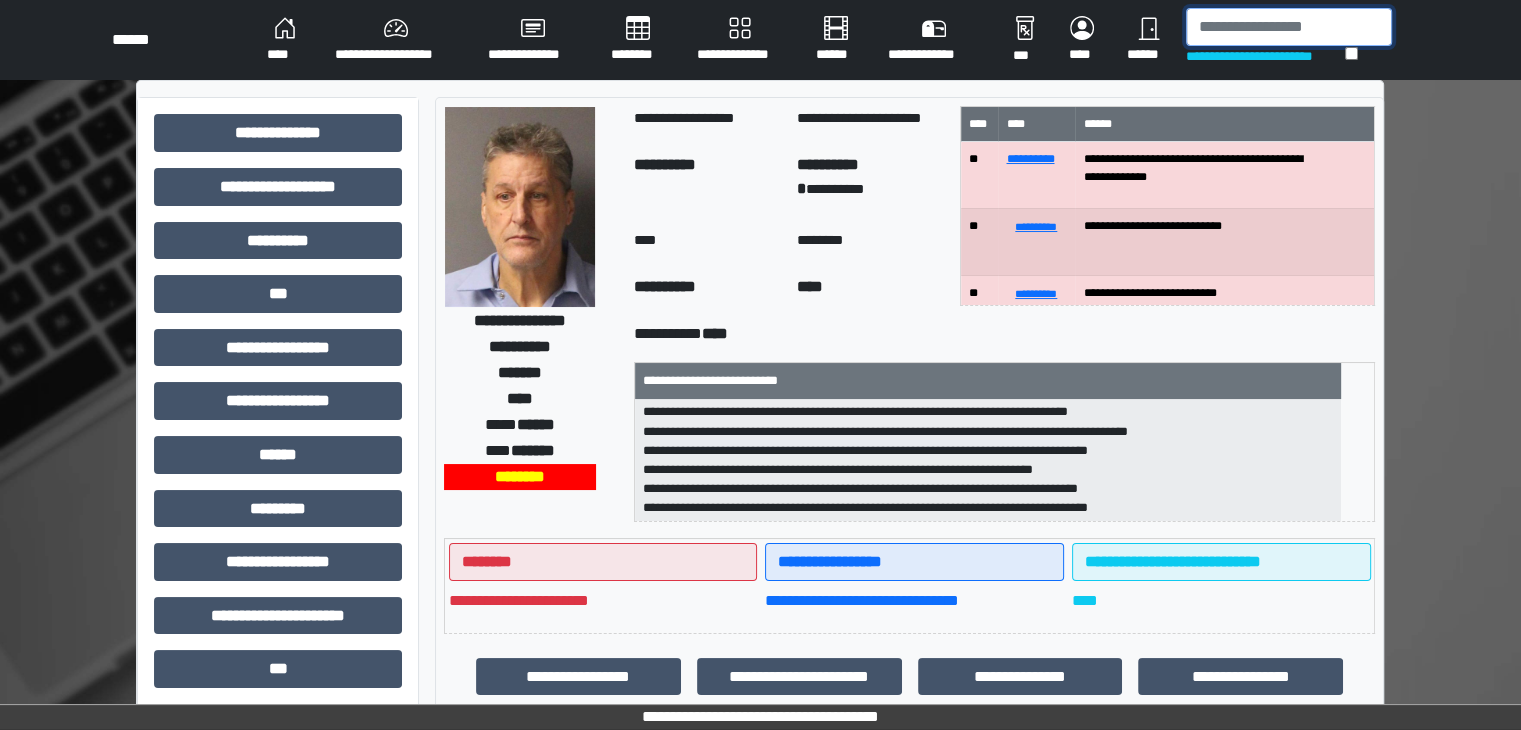 scroll, scrollTop: 83, scrollLeft: 0, axis: vertical 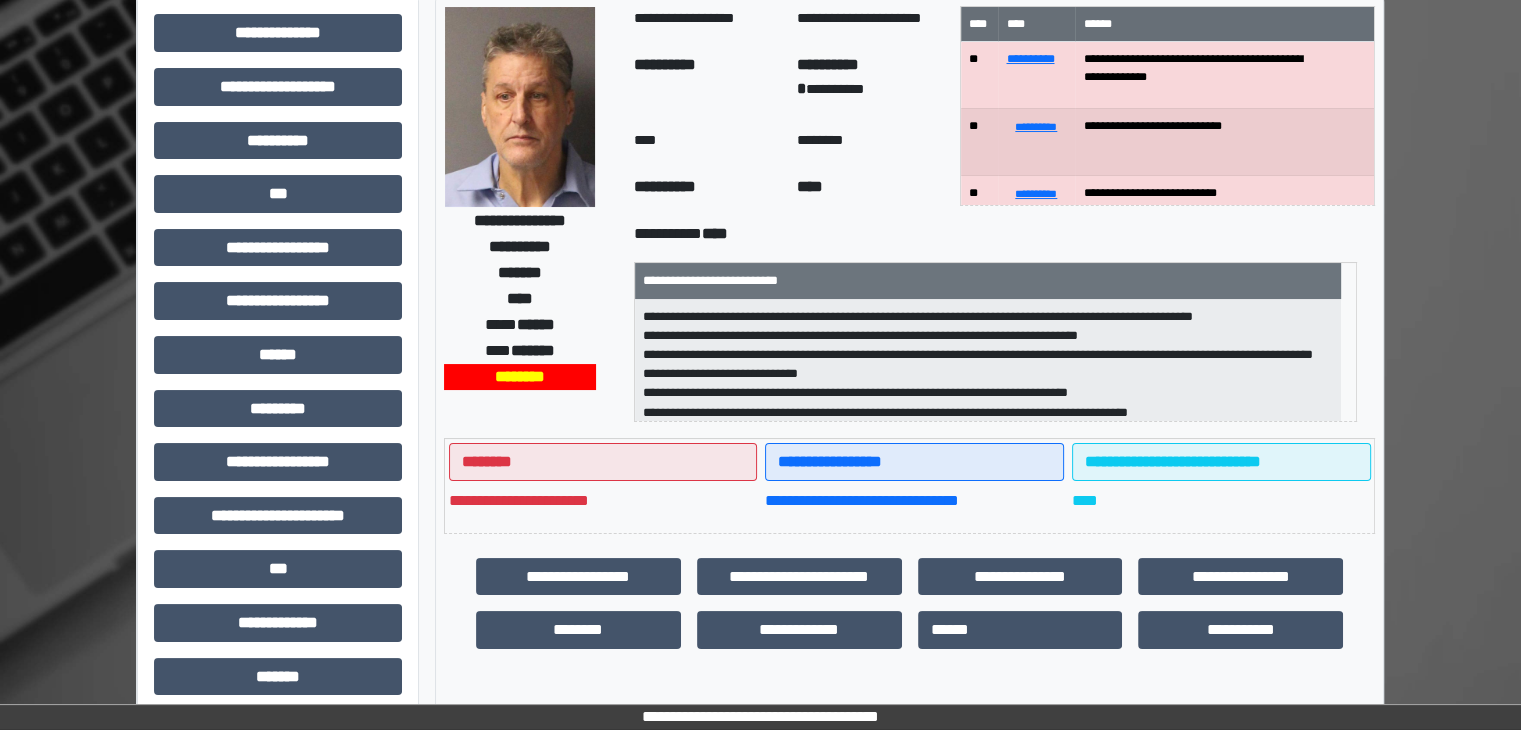 click on "**********" at bounding box center (707, 190) 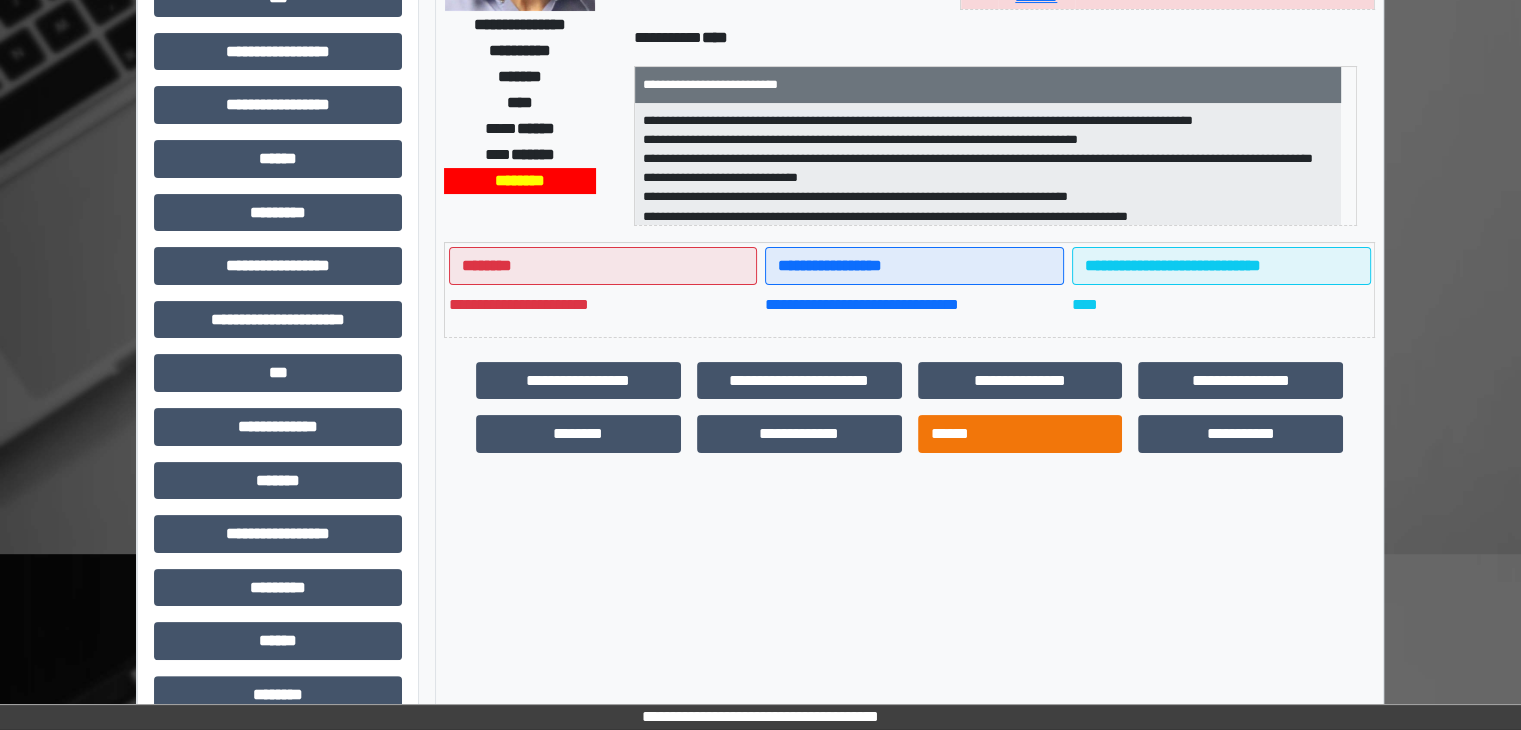 scroll, scrollTop: 300, scrollLeft: 0, axis: vertical 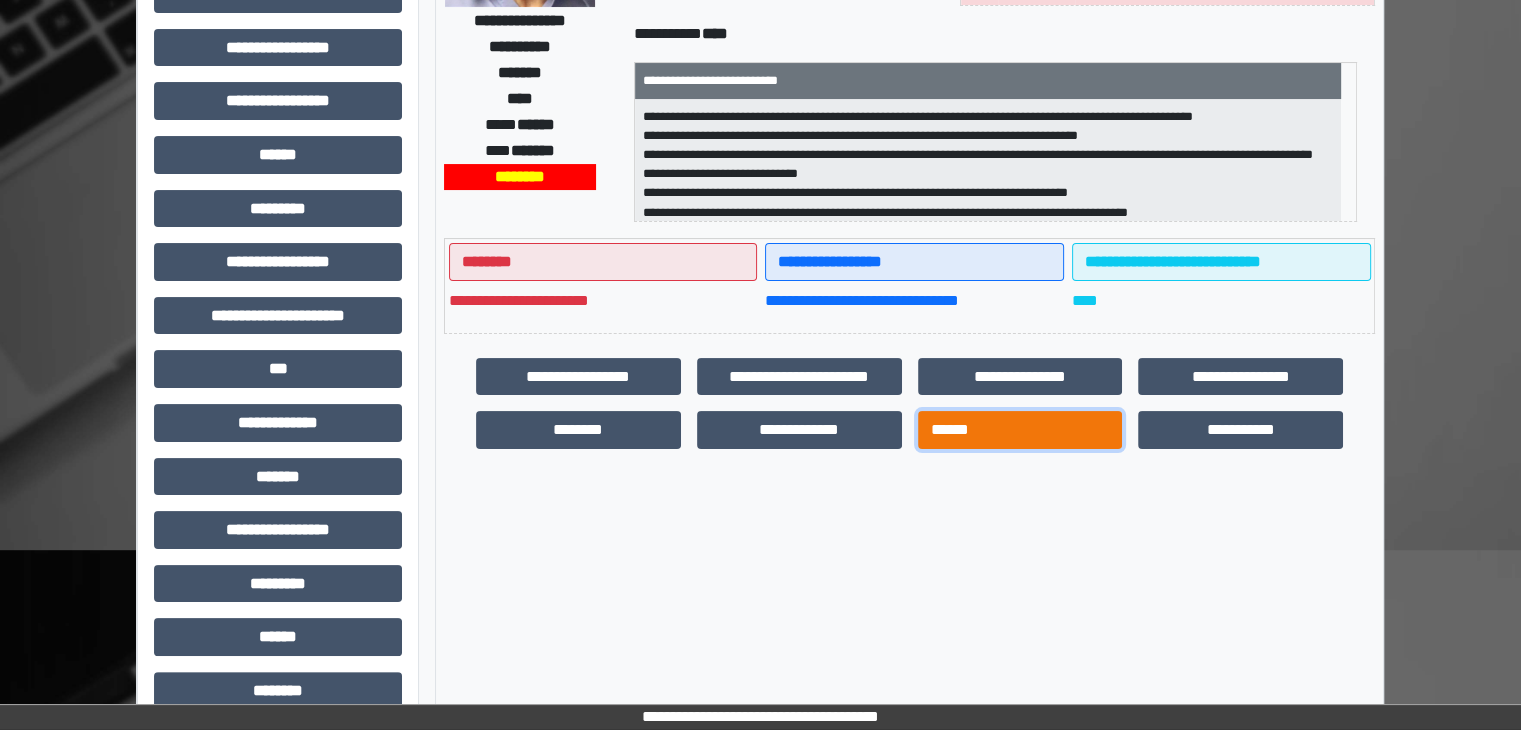 click on "******" at bounding box center (1020, 430) 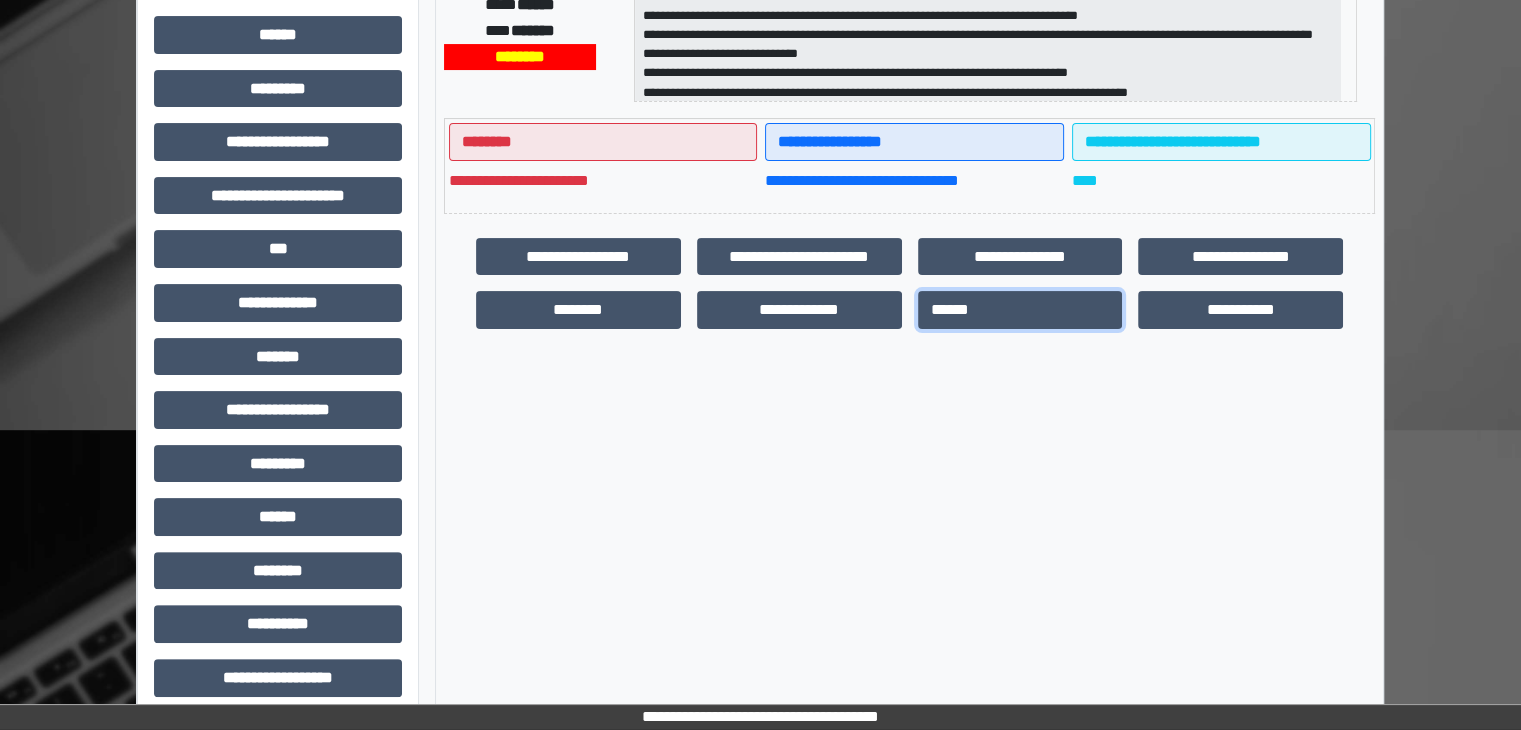 scroll, scrollTop: 436, scrollLeft: 0, axis: vertical 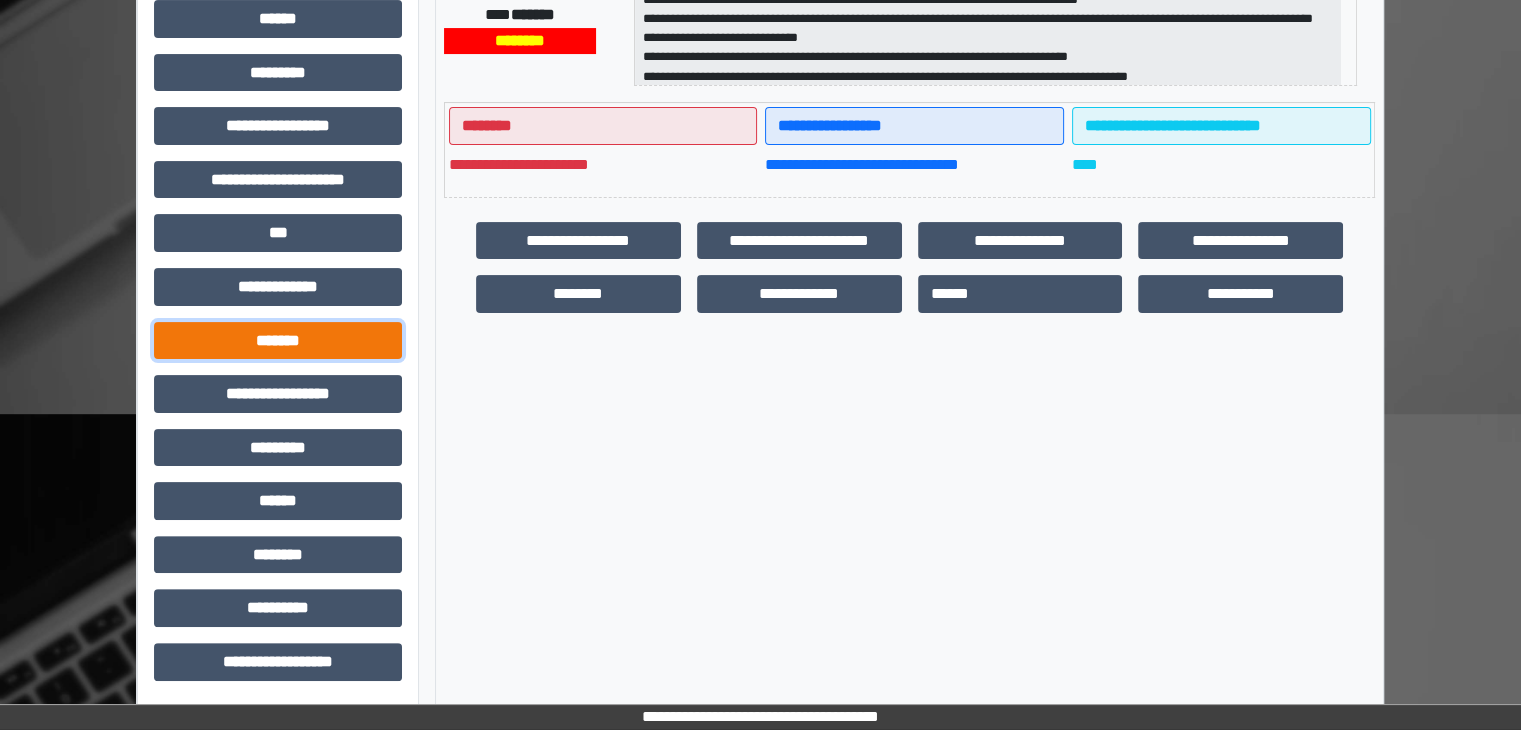 click on "*******" at bounding box center (278, 341) 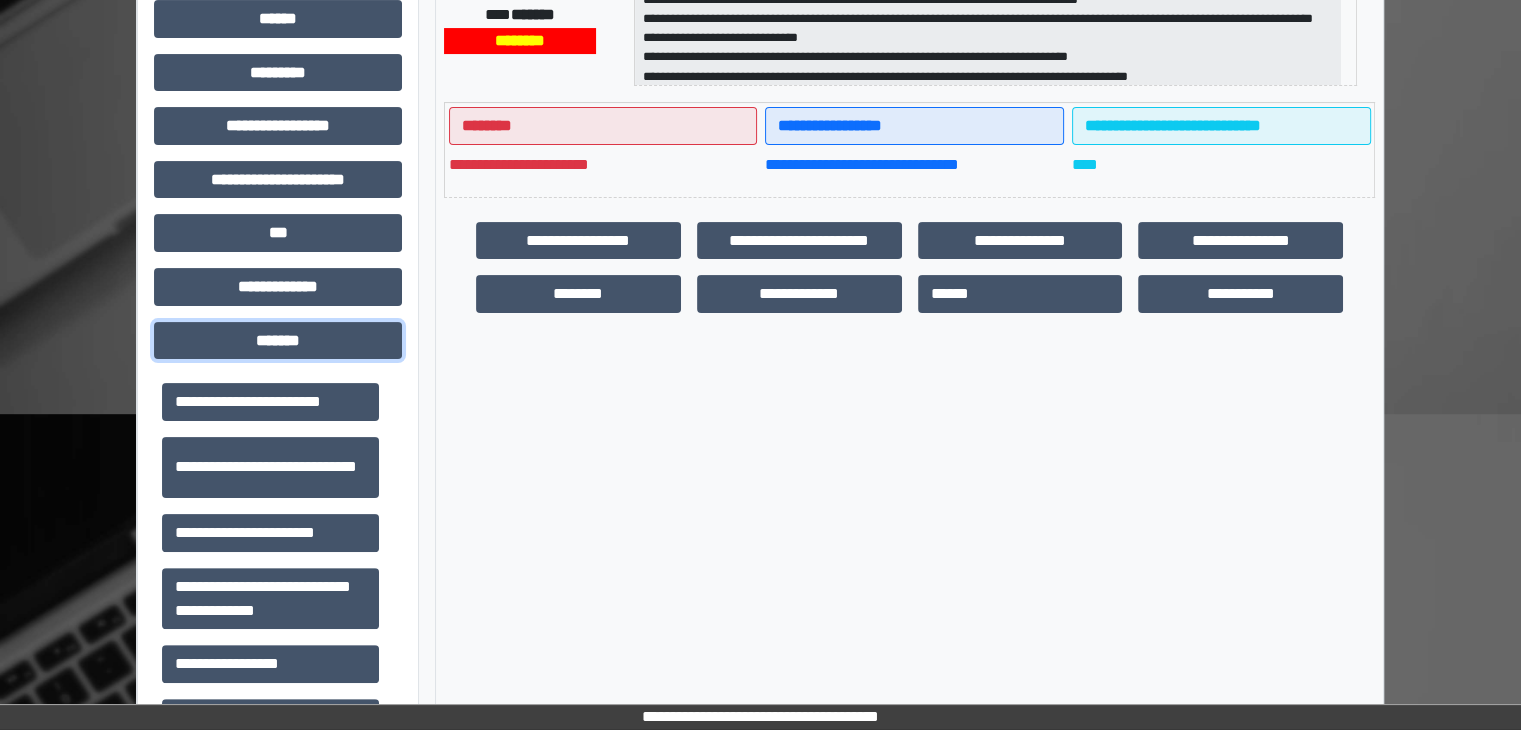 scroll, scrollTop: 912, scrollLeft: 0, axis: vertical 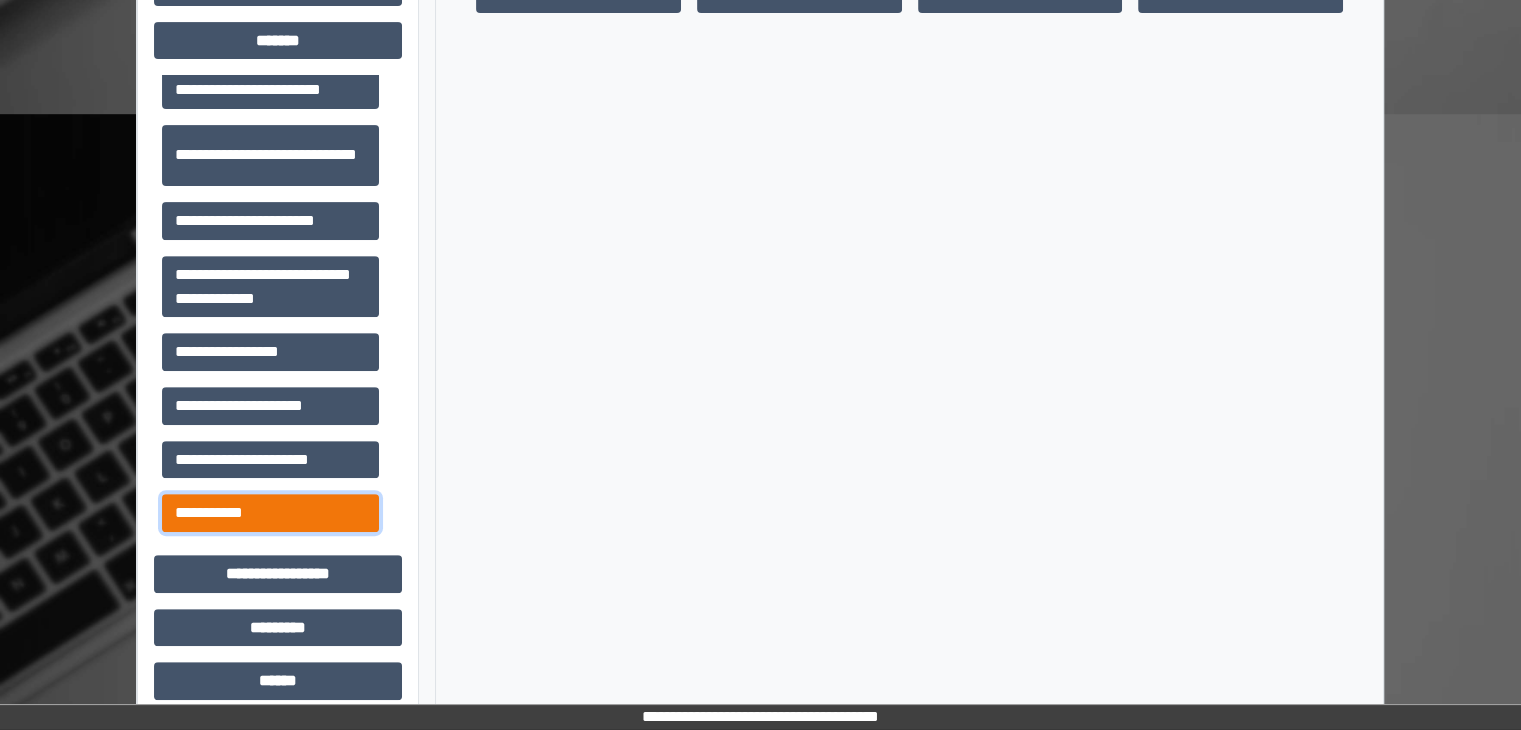 click on "**********" at bounding box center (270, 513) 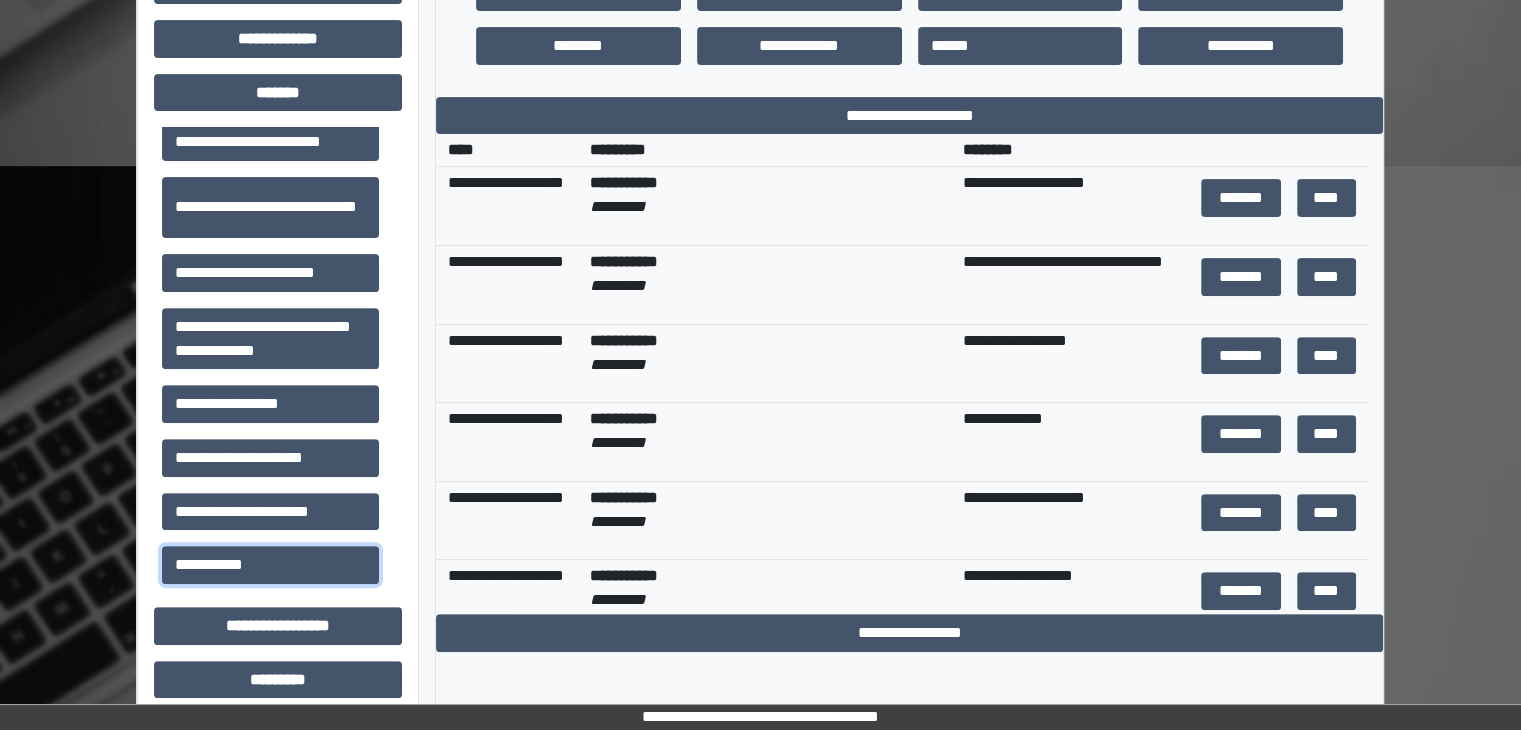 scroll, scrollTop: 636, scrollLeft: 0, axis: vertical 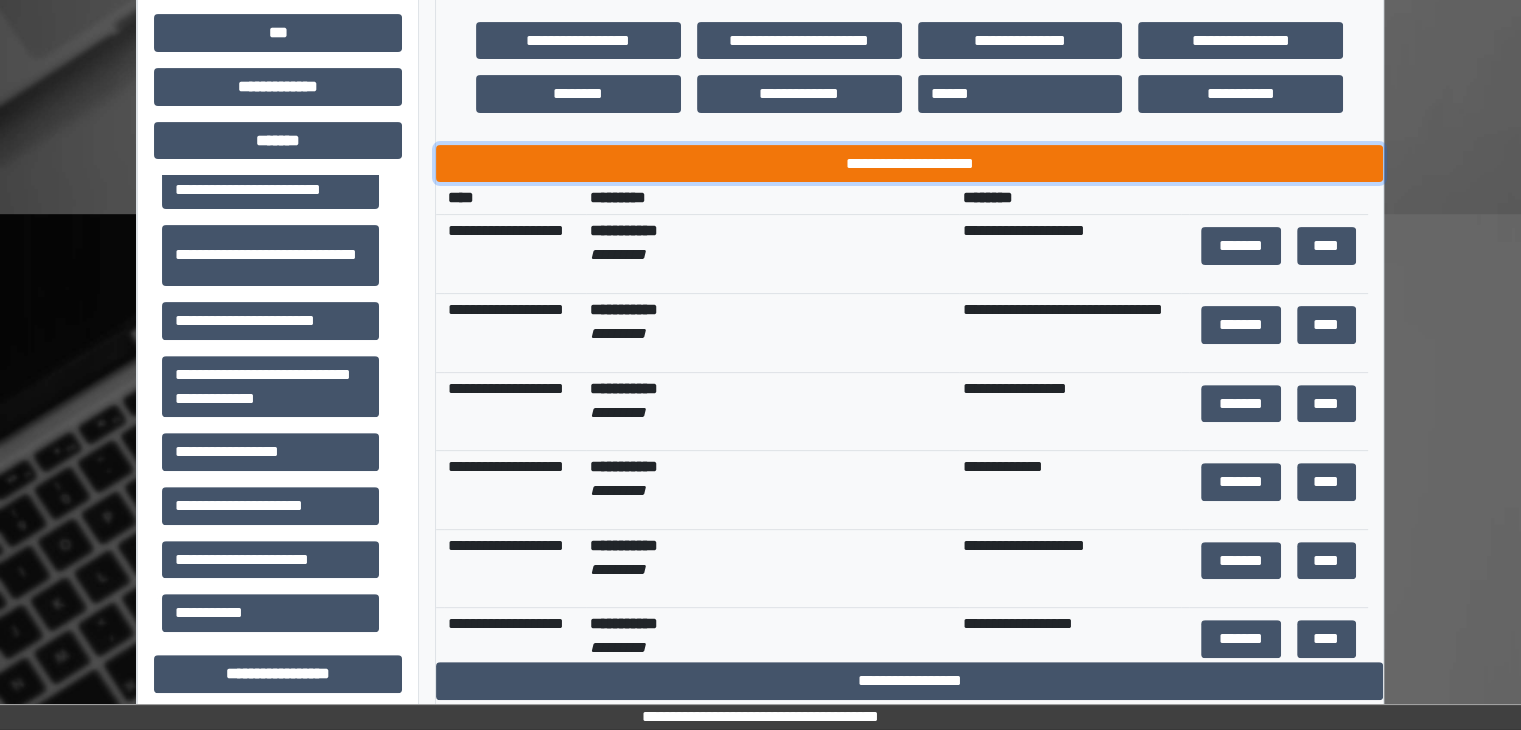 click on "**********" at bounding box center (909, 164) 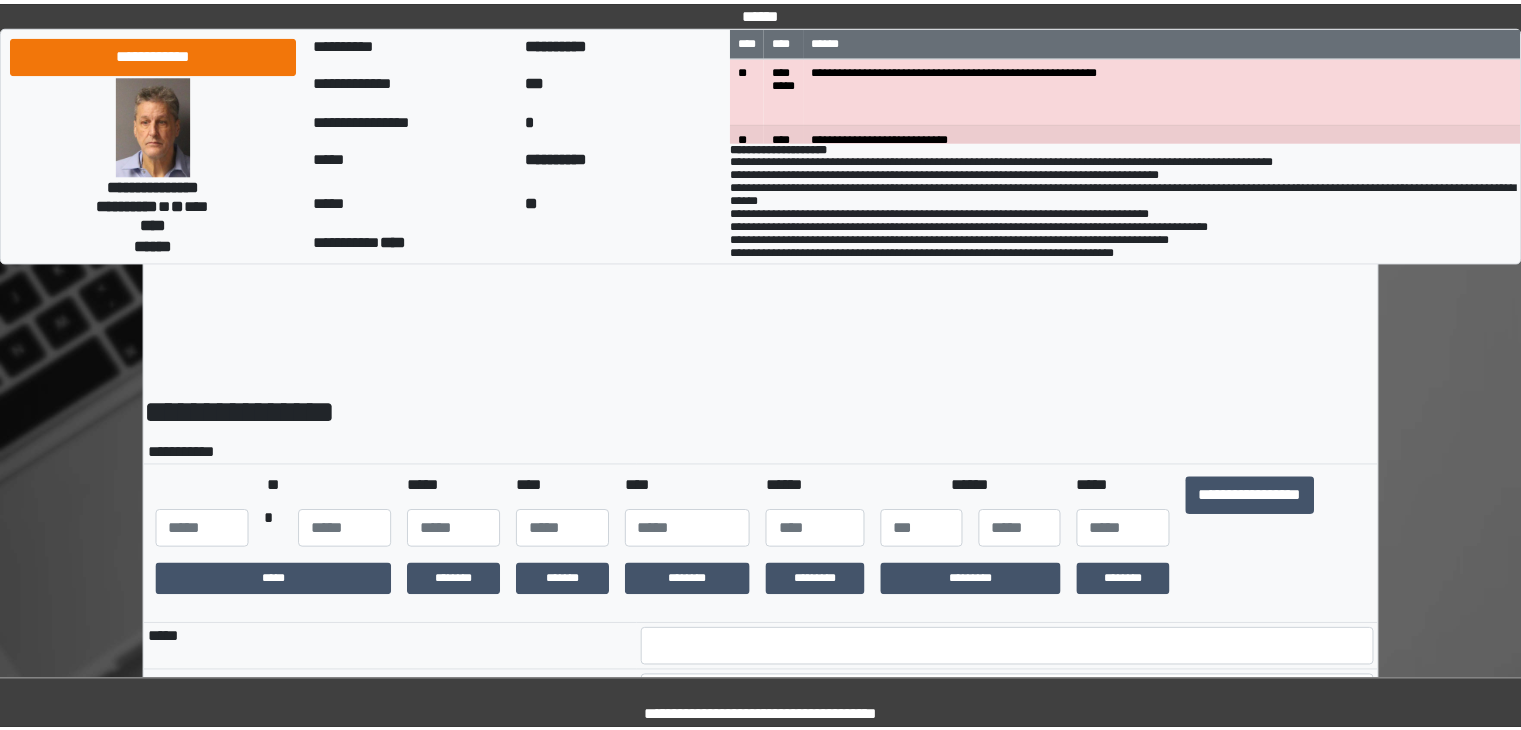scroll, scrollTop: 0, scrollLeft: 0, axis: both 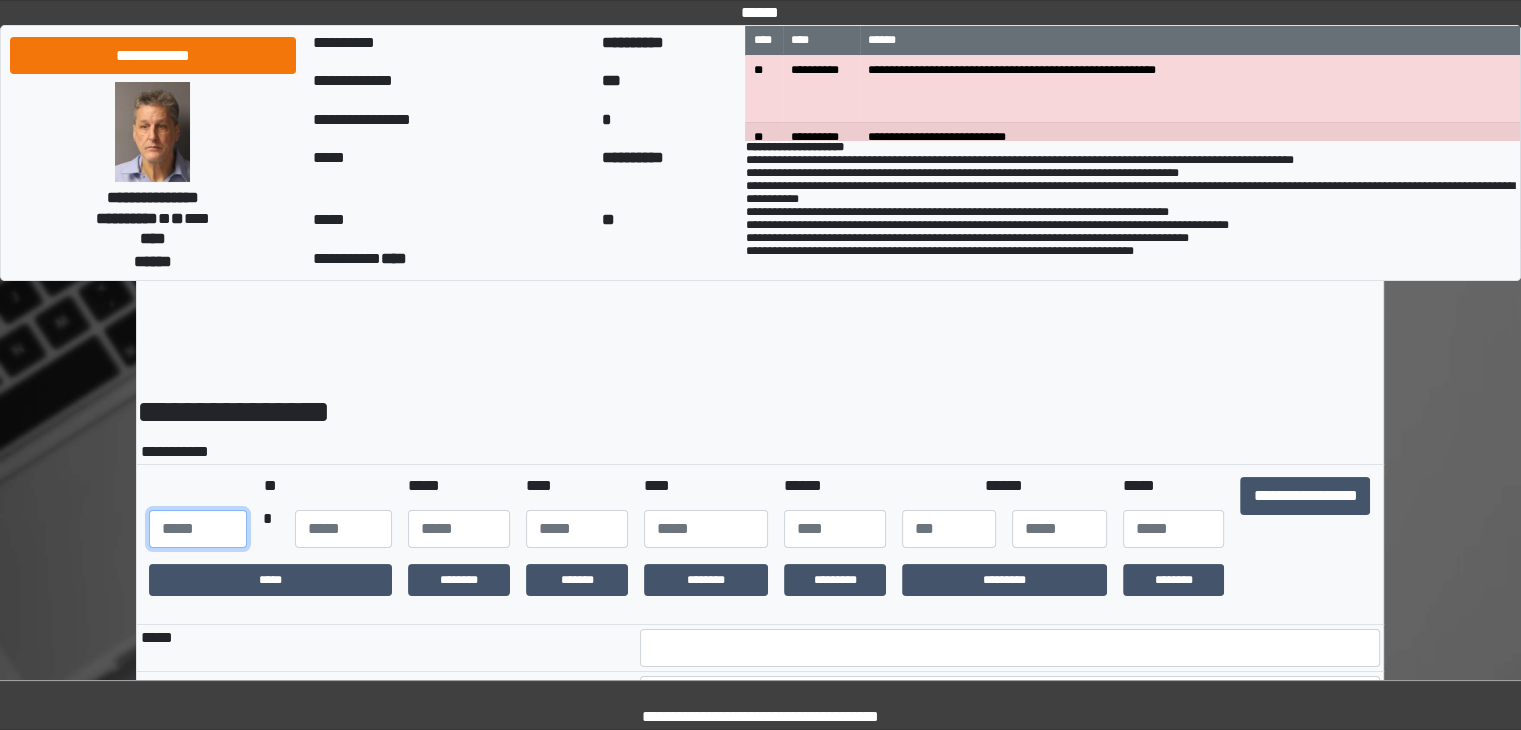 click at bounding box center (197, 529) 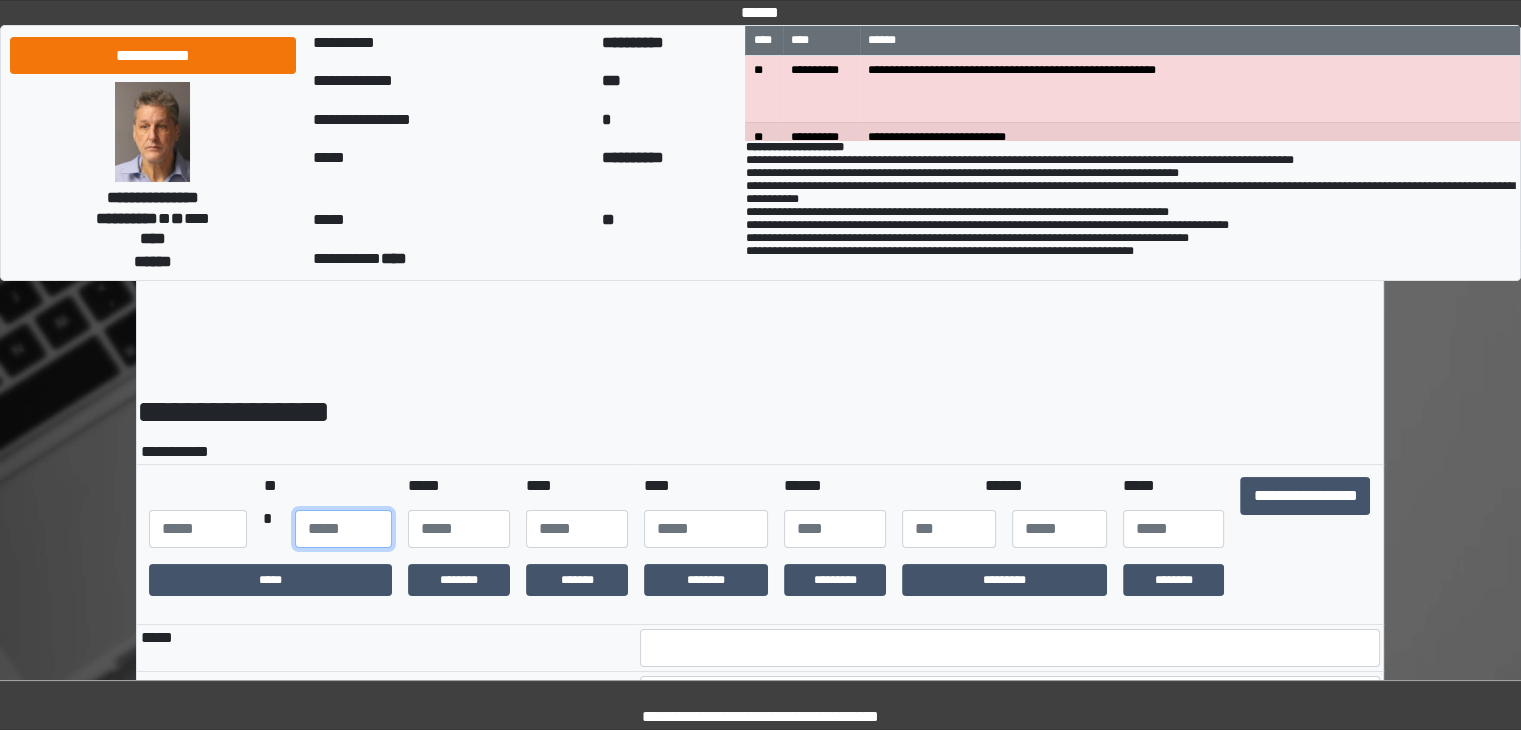 click at bounding box center (343, 529) 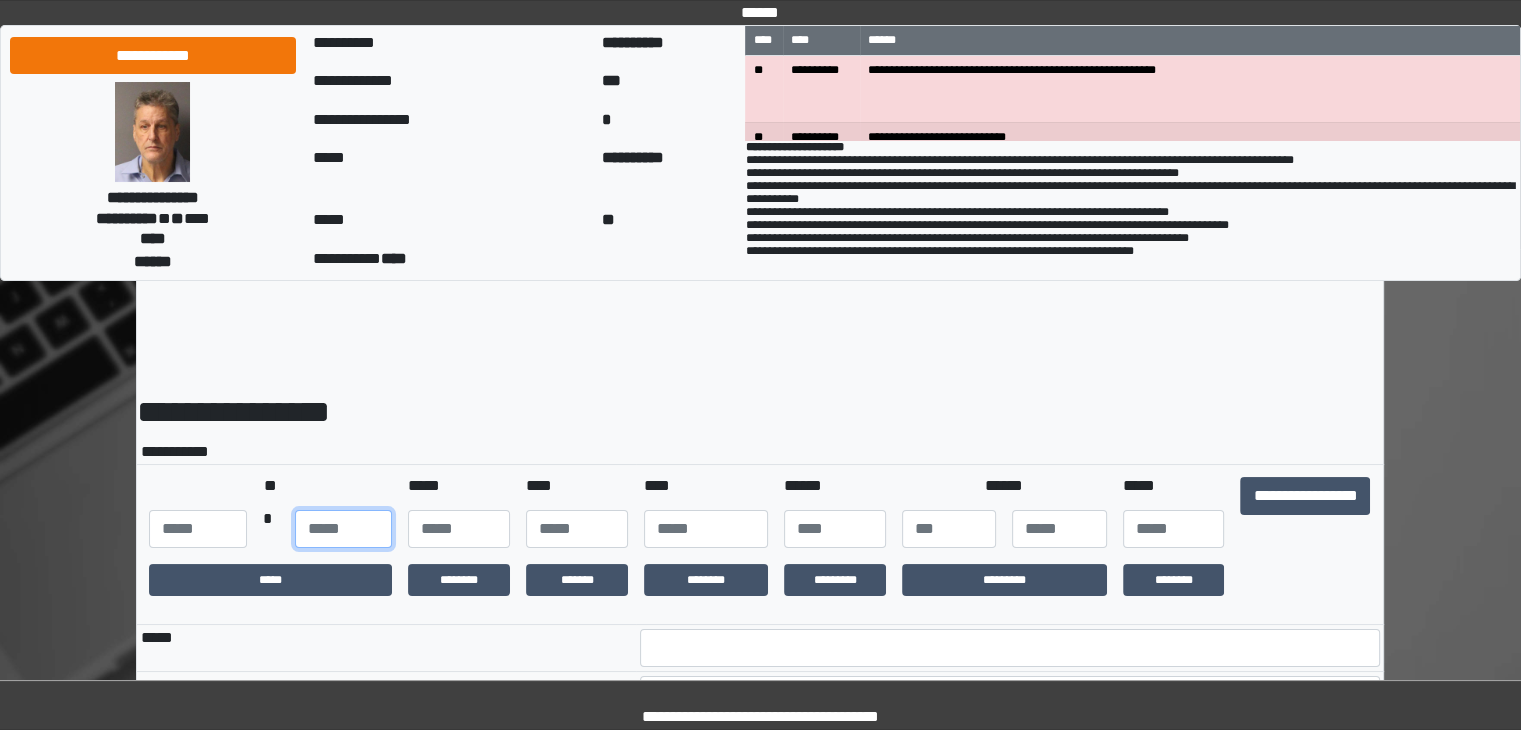 type on "**" 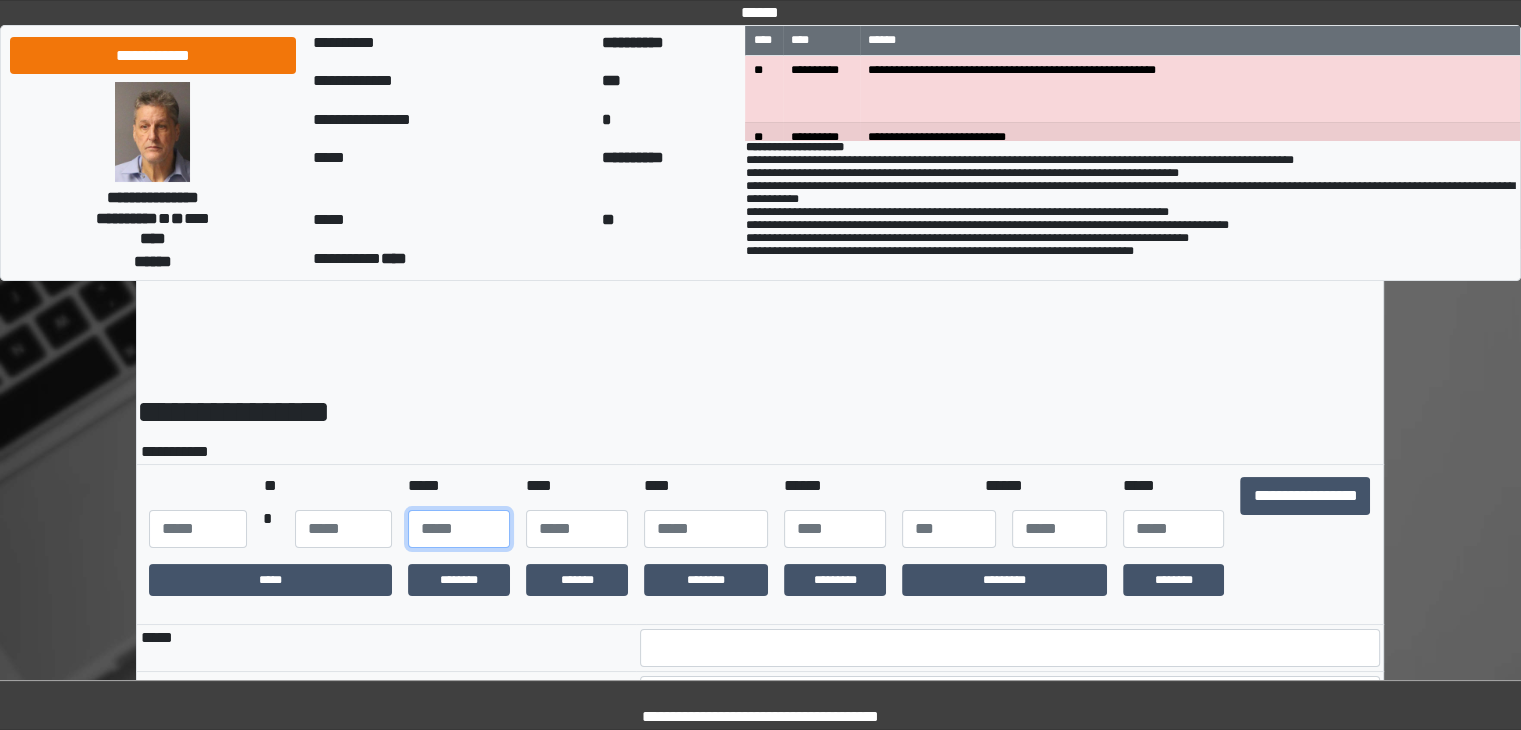 click at bounding box center [459, 529] 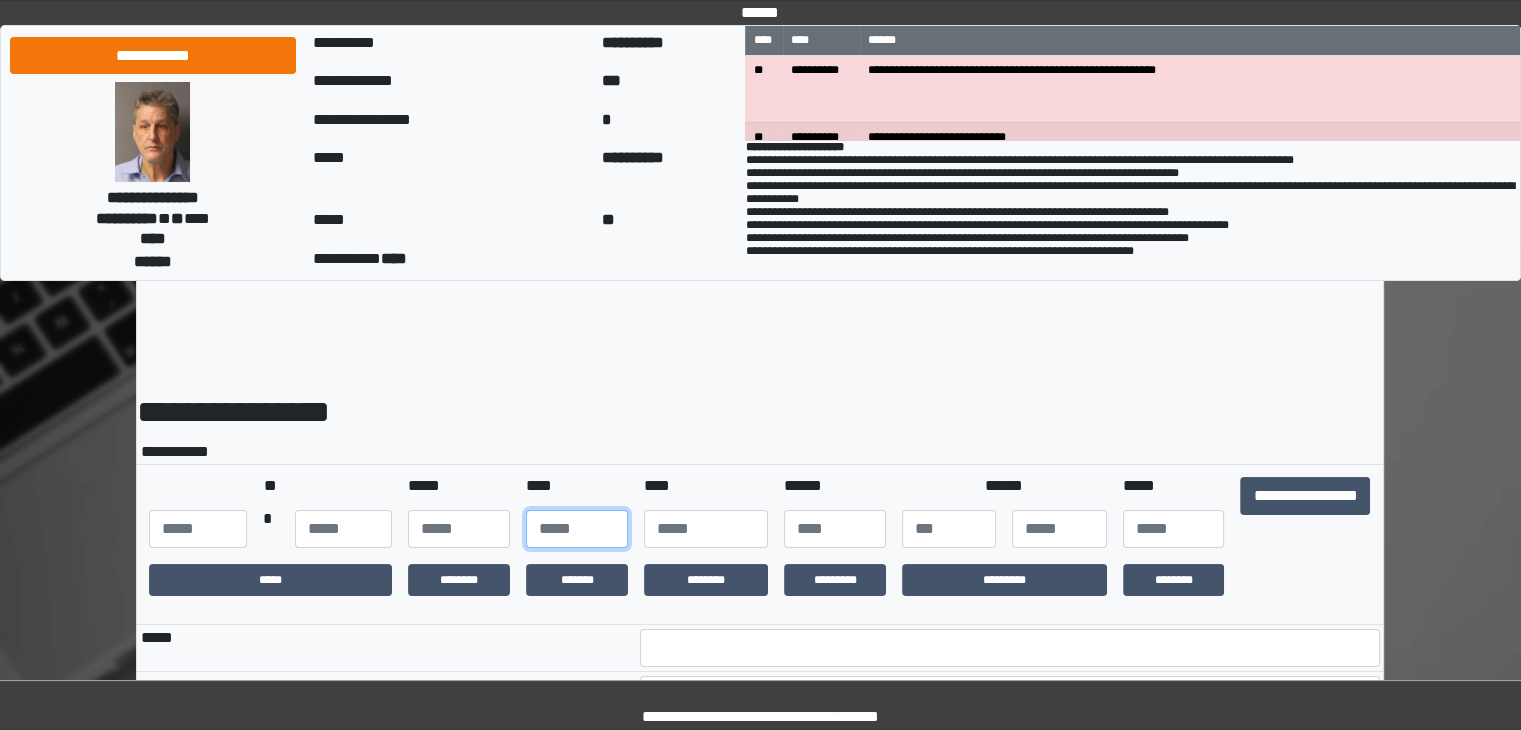 click at bounding box center (577, 529) 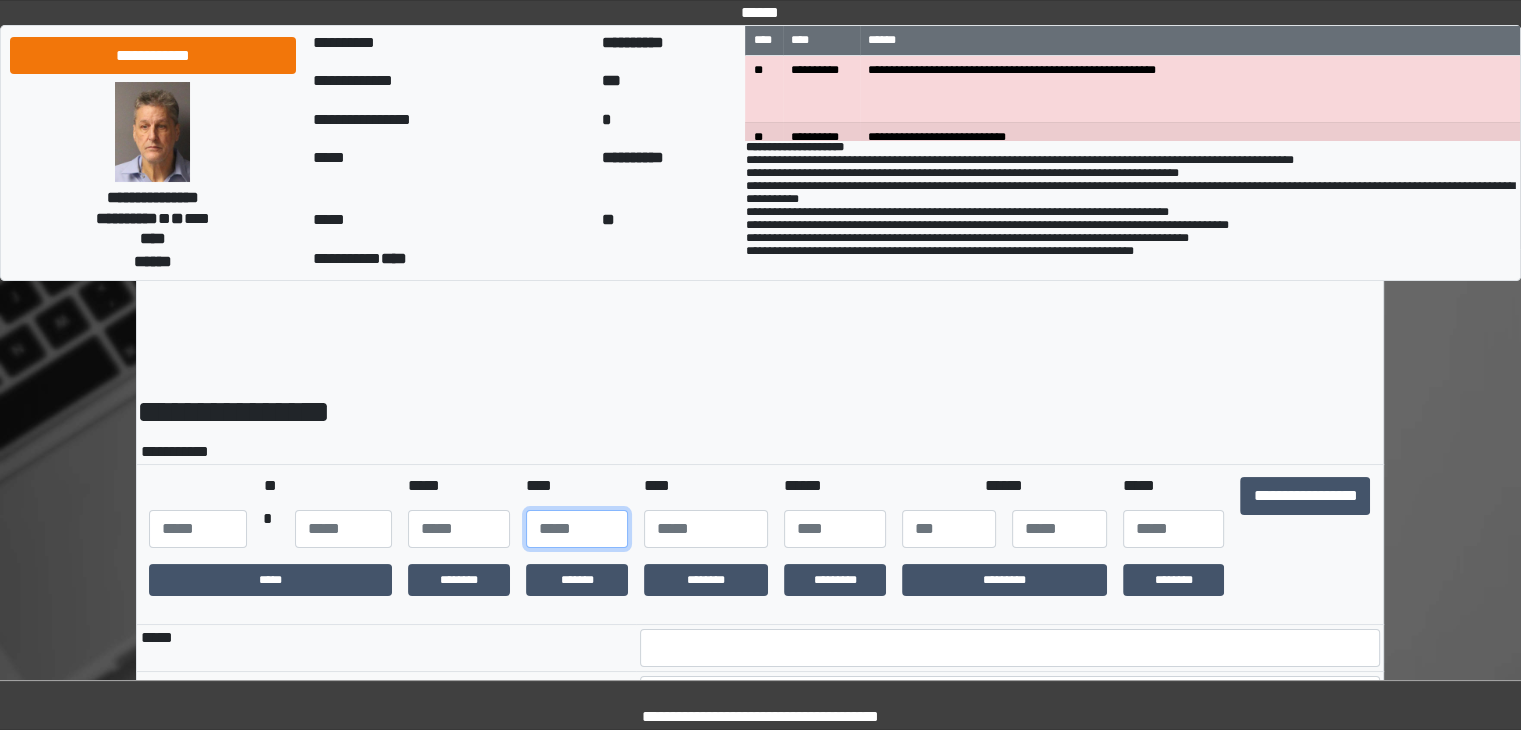 type on "**" 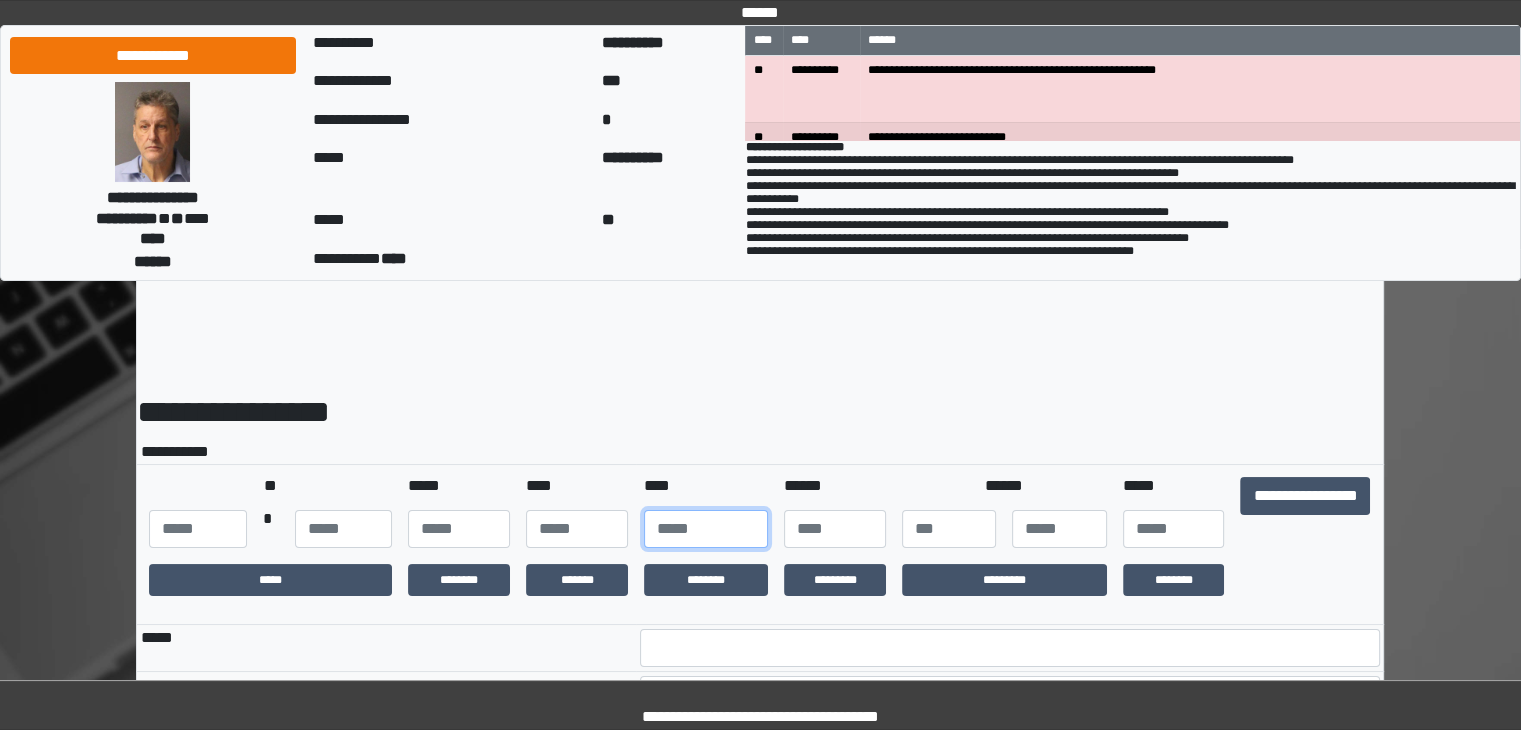 click at bounding box center [706, 529] 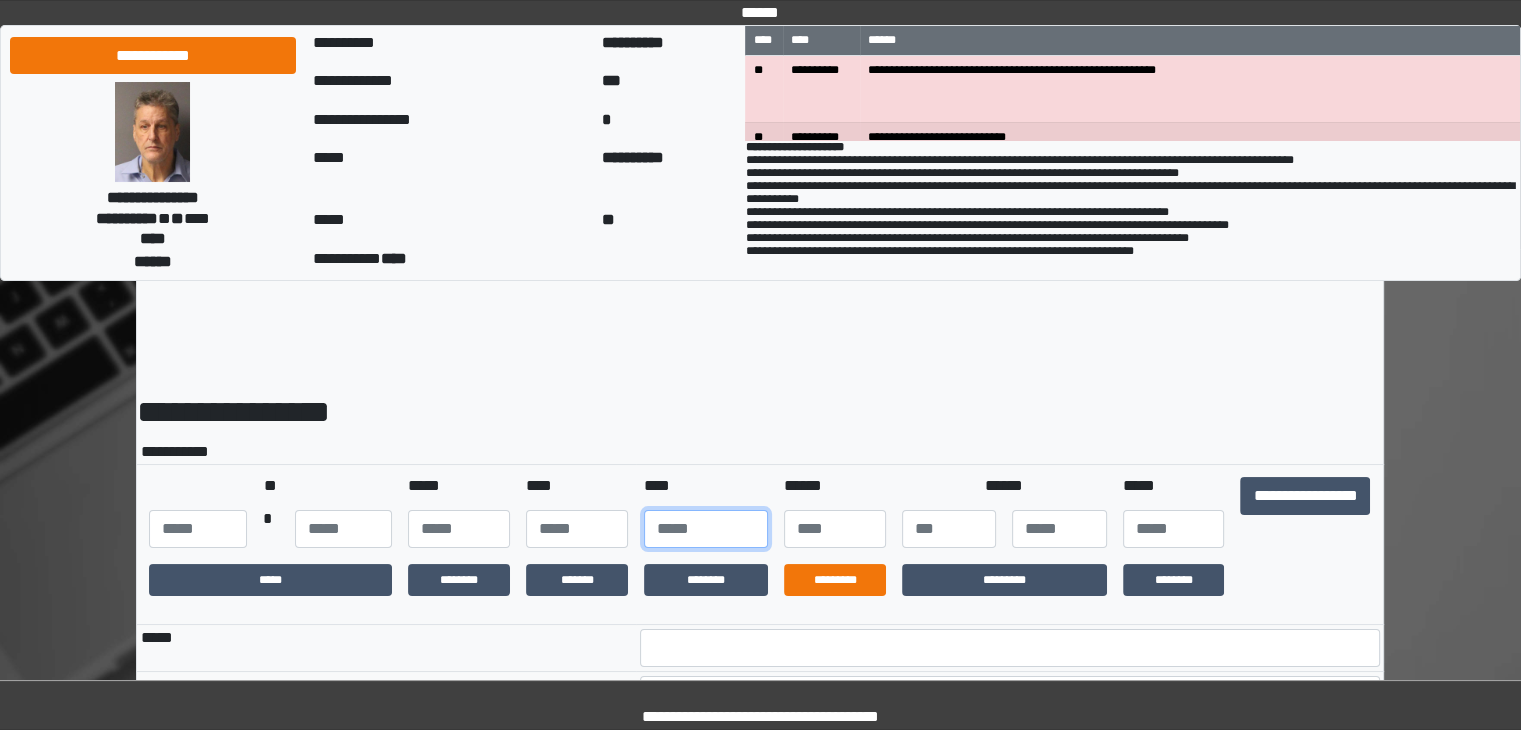 type on "**" 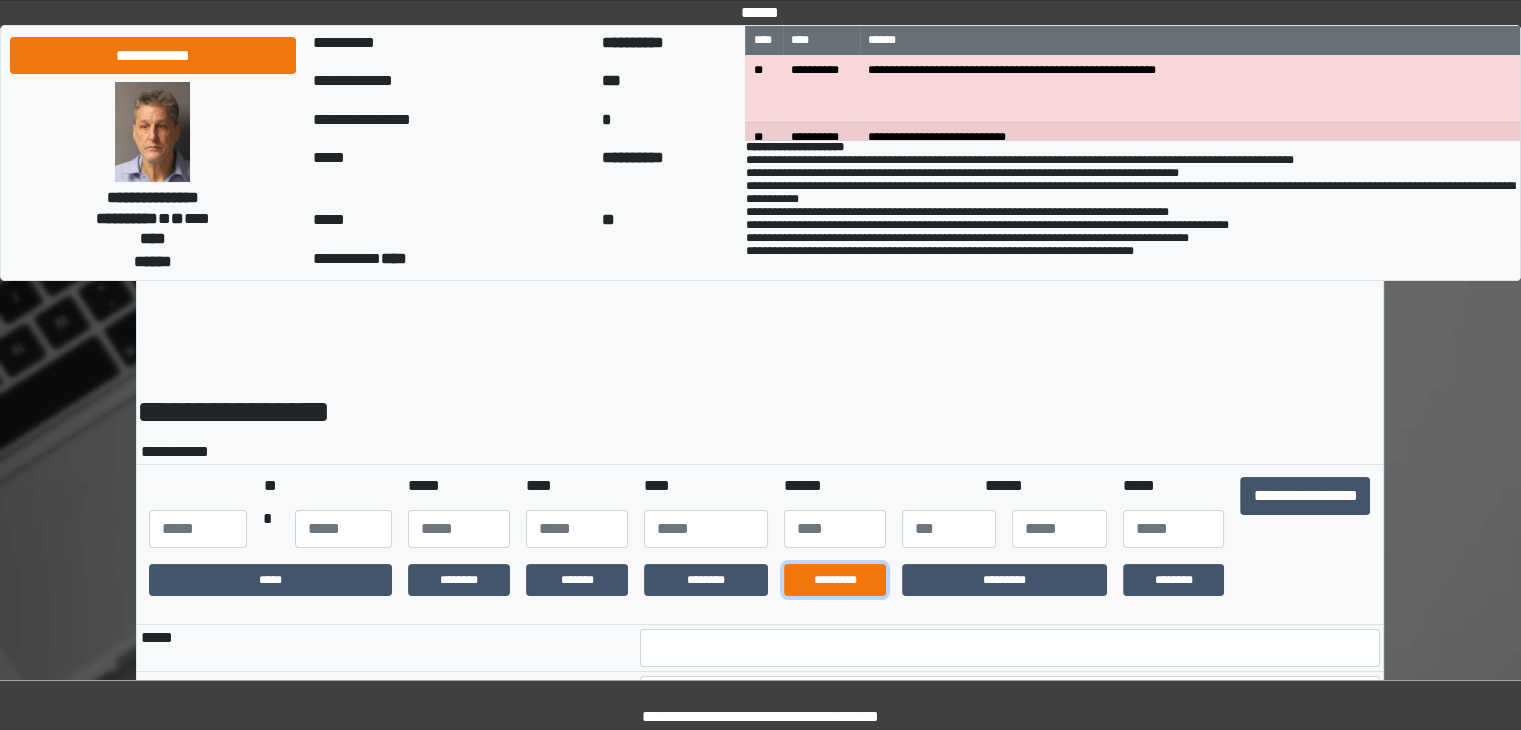 click on "*********" at bounding box center (835, 580) 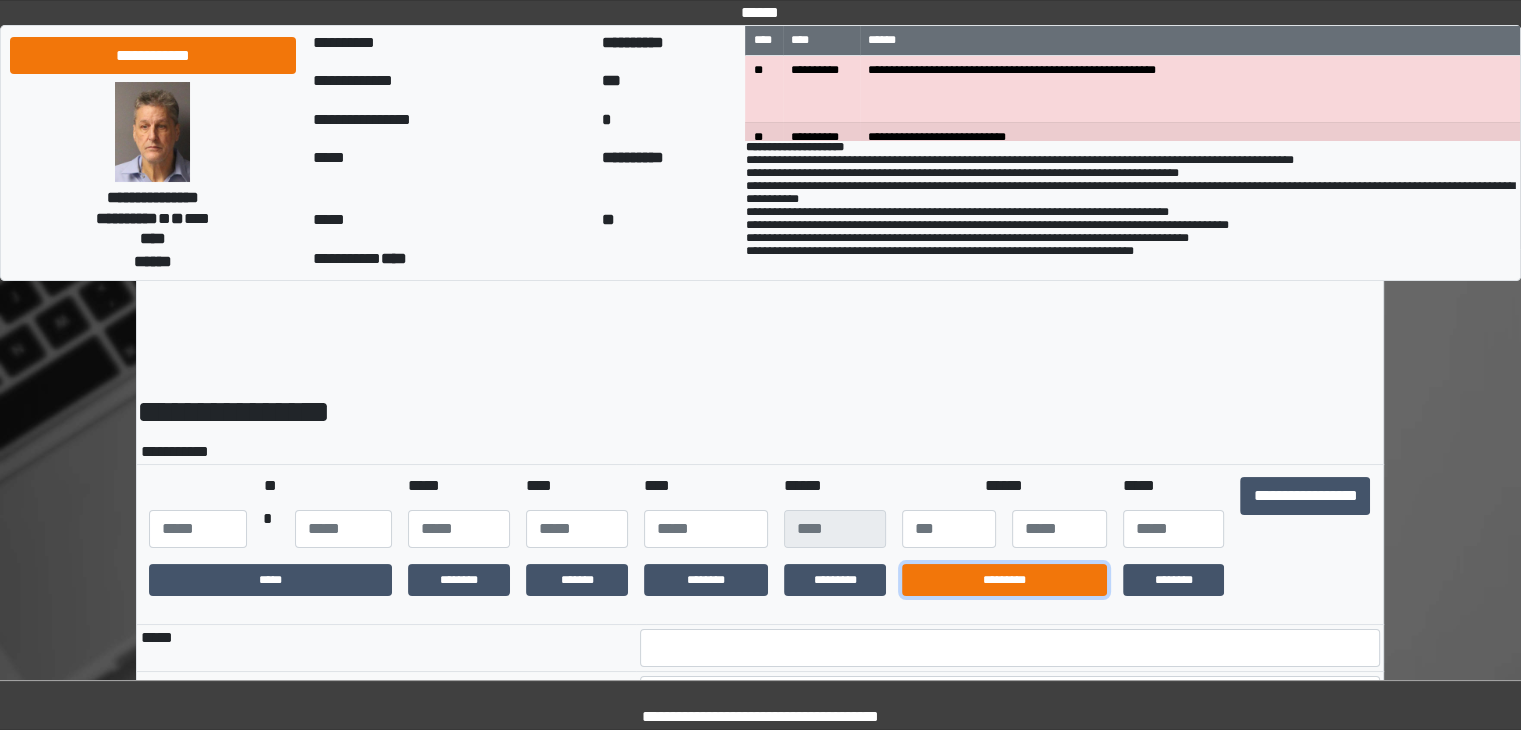 drag, startPoint x: 1030, startPoint y: 602, endPoint x: 1040, endPoint y: 595, distance: 12.206555 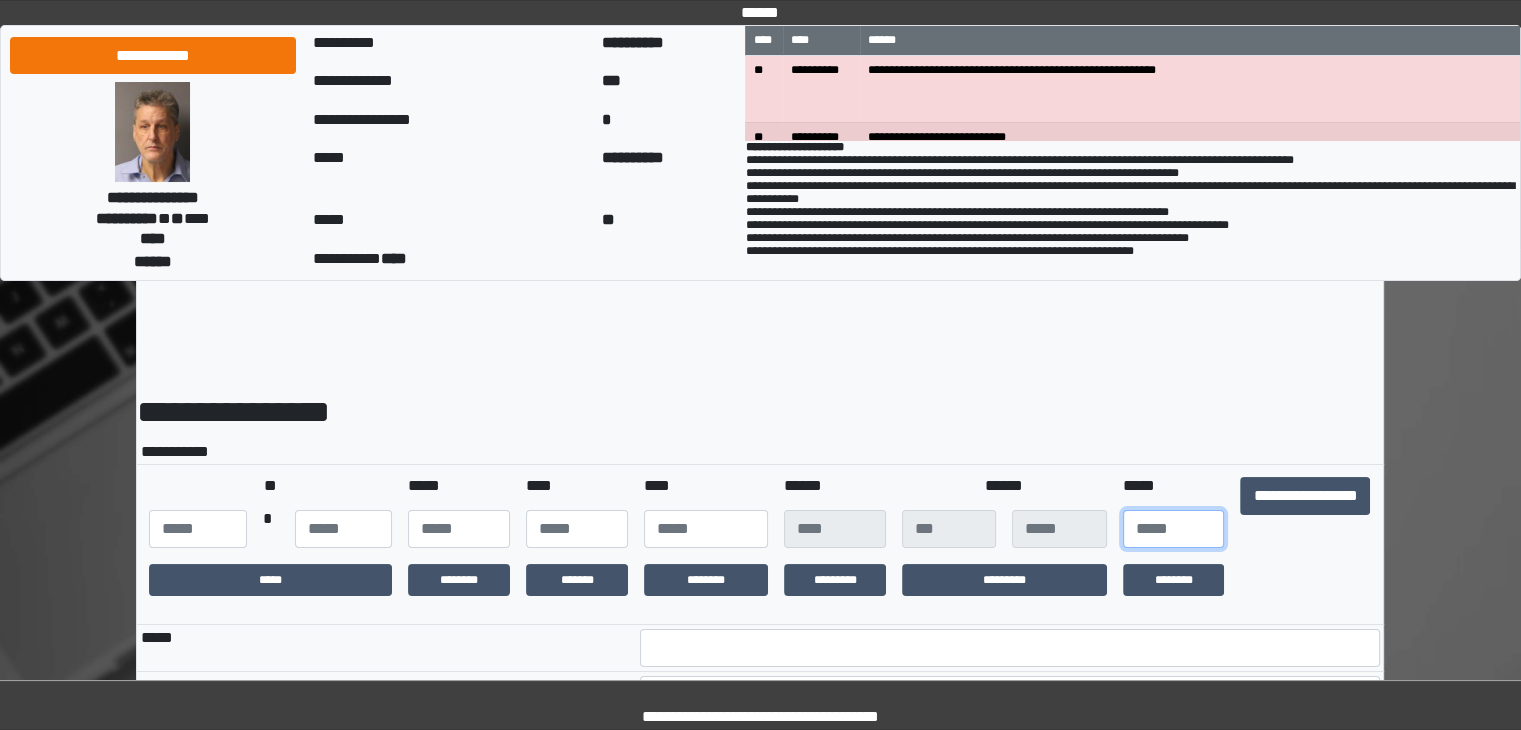 click at bounding box center [1174, 529] 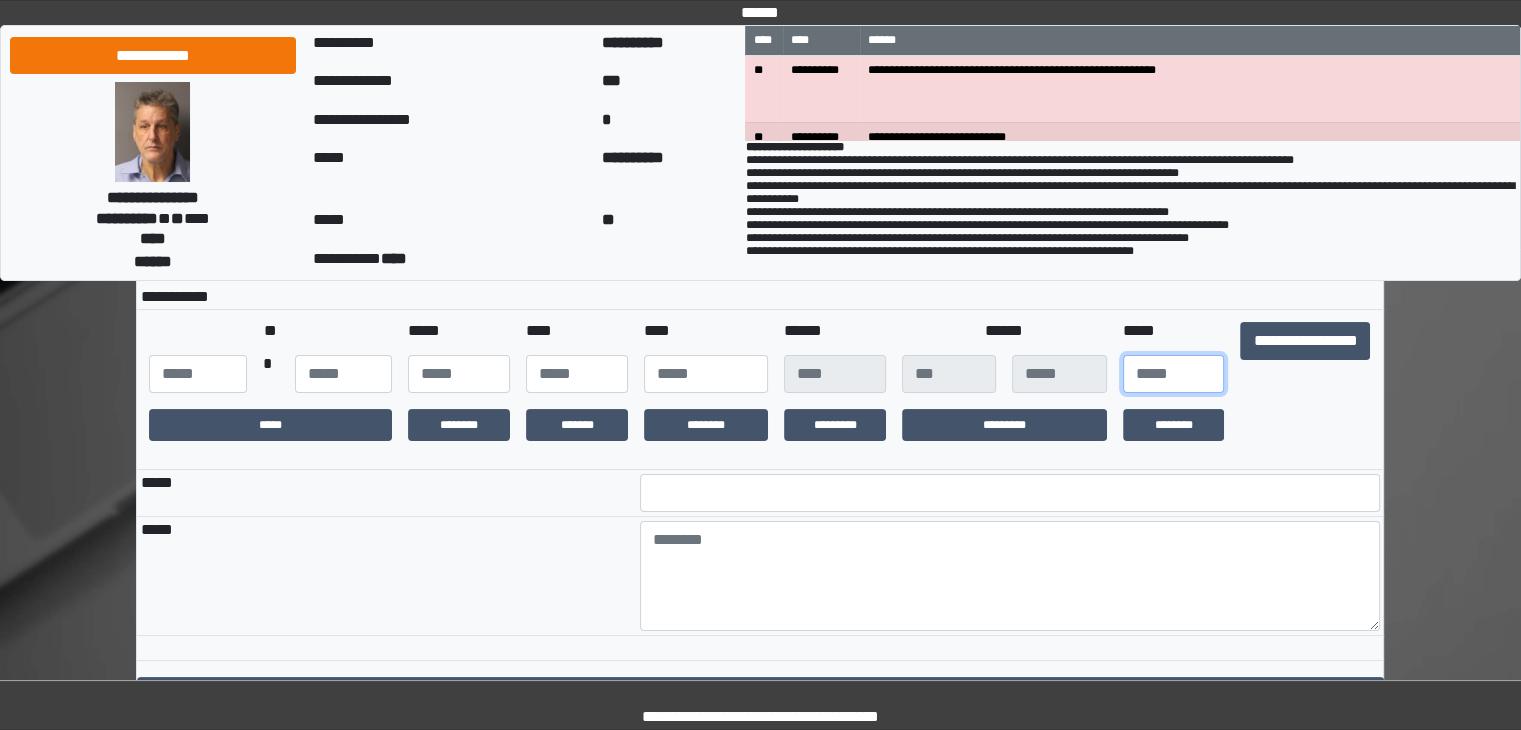scroll, scrollTop: 200, scrollLeft: 0, axis: vertical 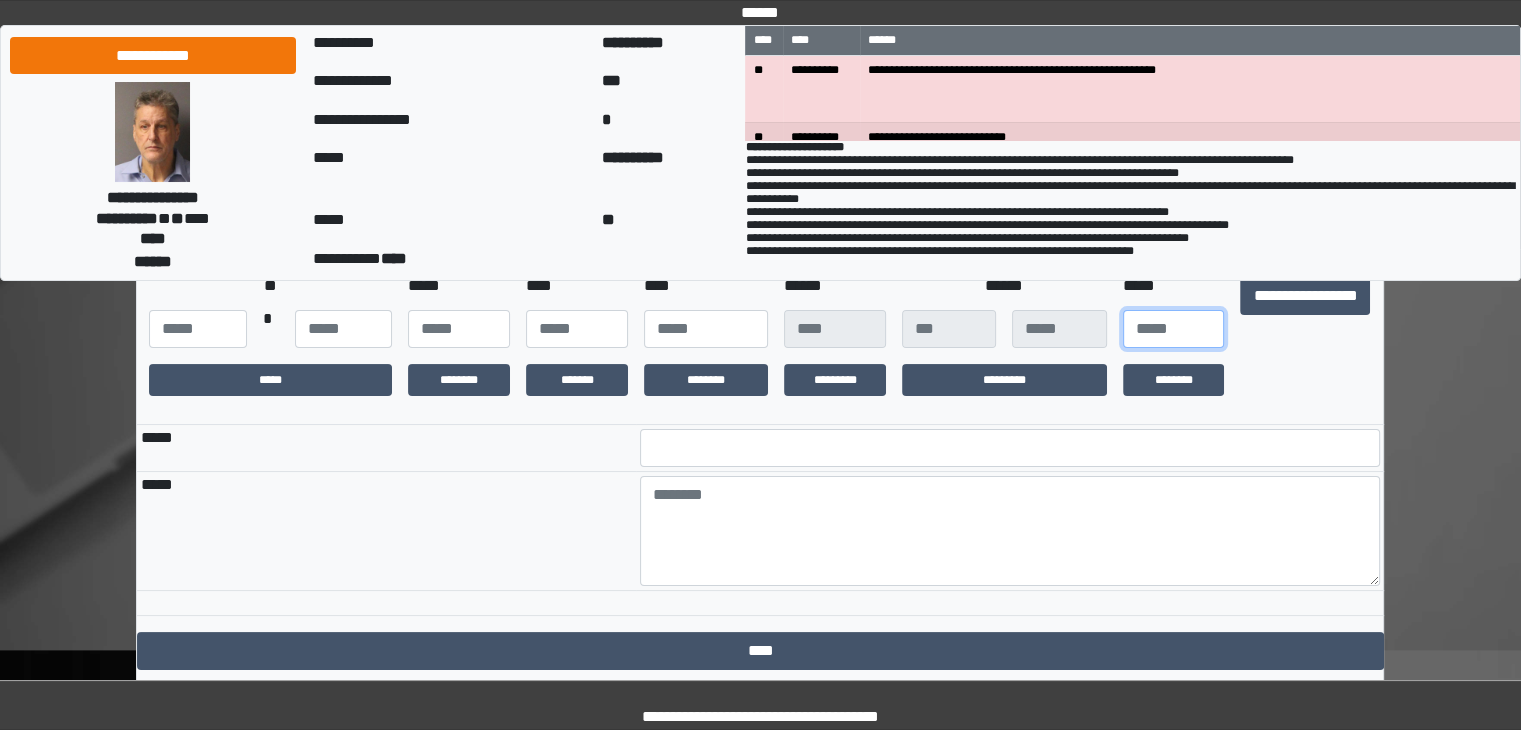 type on "**" 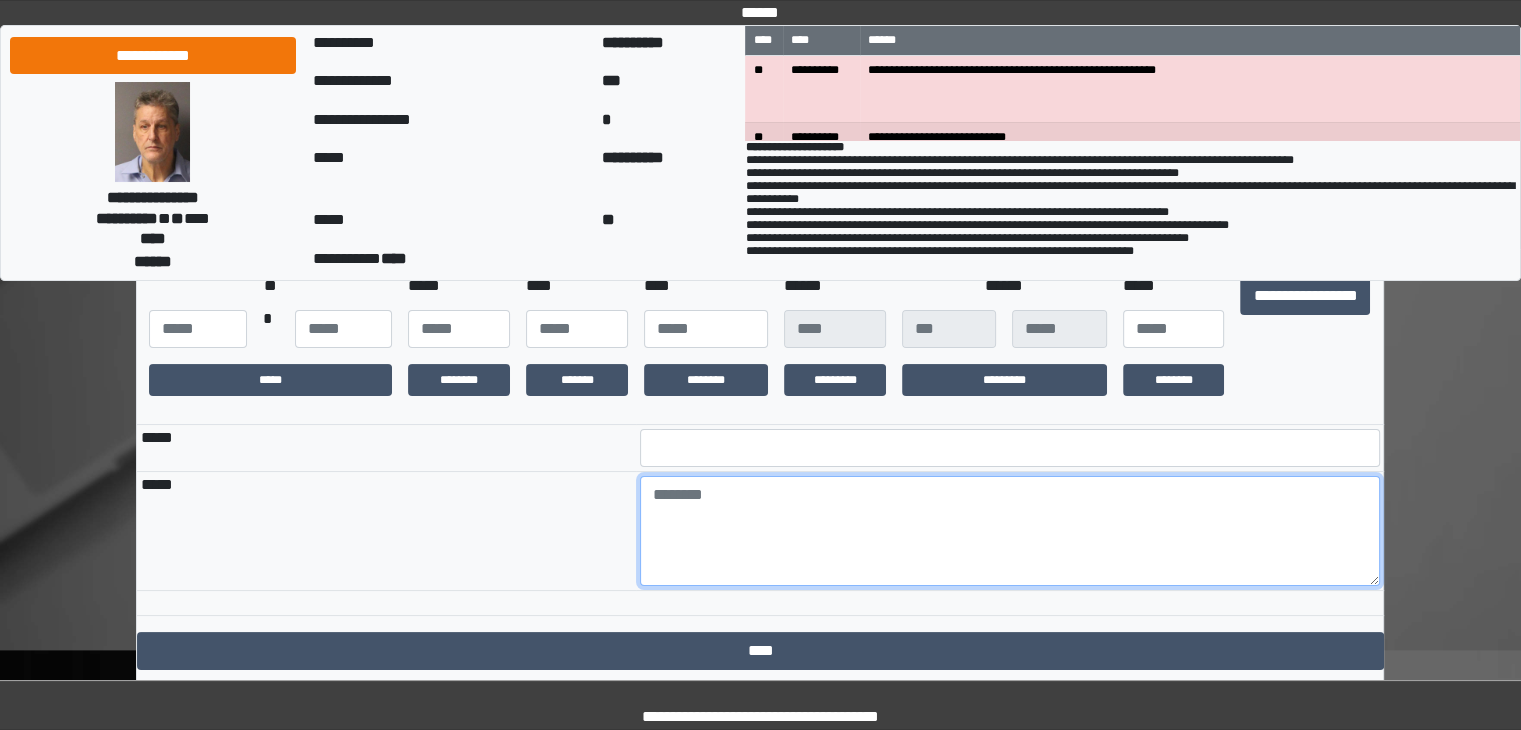 click at bounding box center (1010, 531) 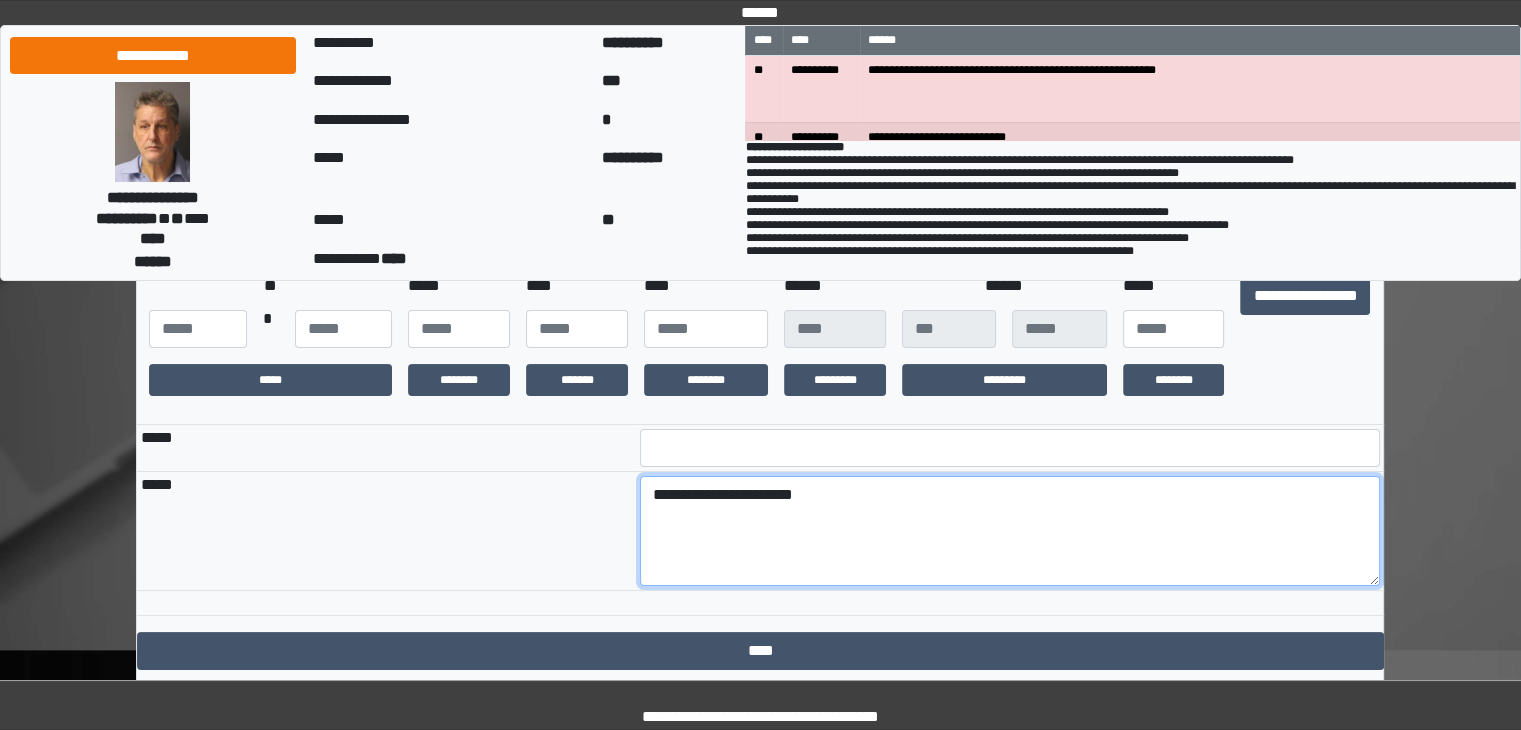 click on "**********" at bounding box center [1010, 531] 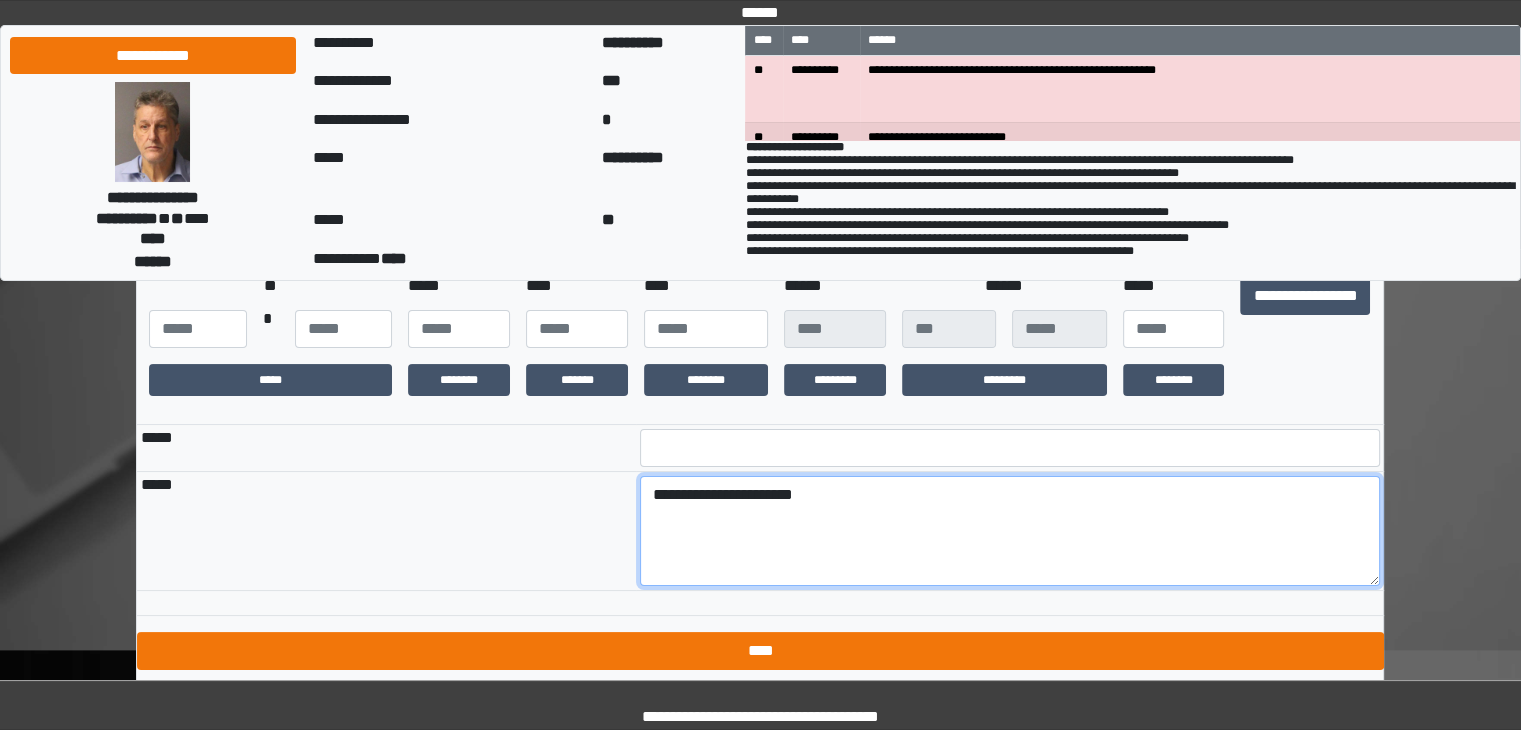 type on "**********" 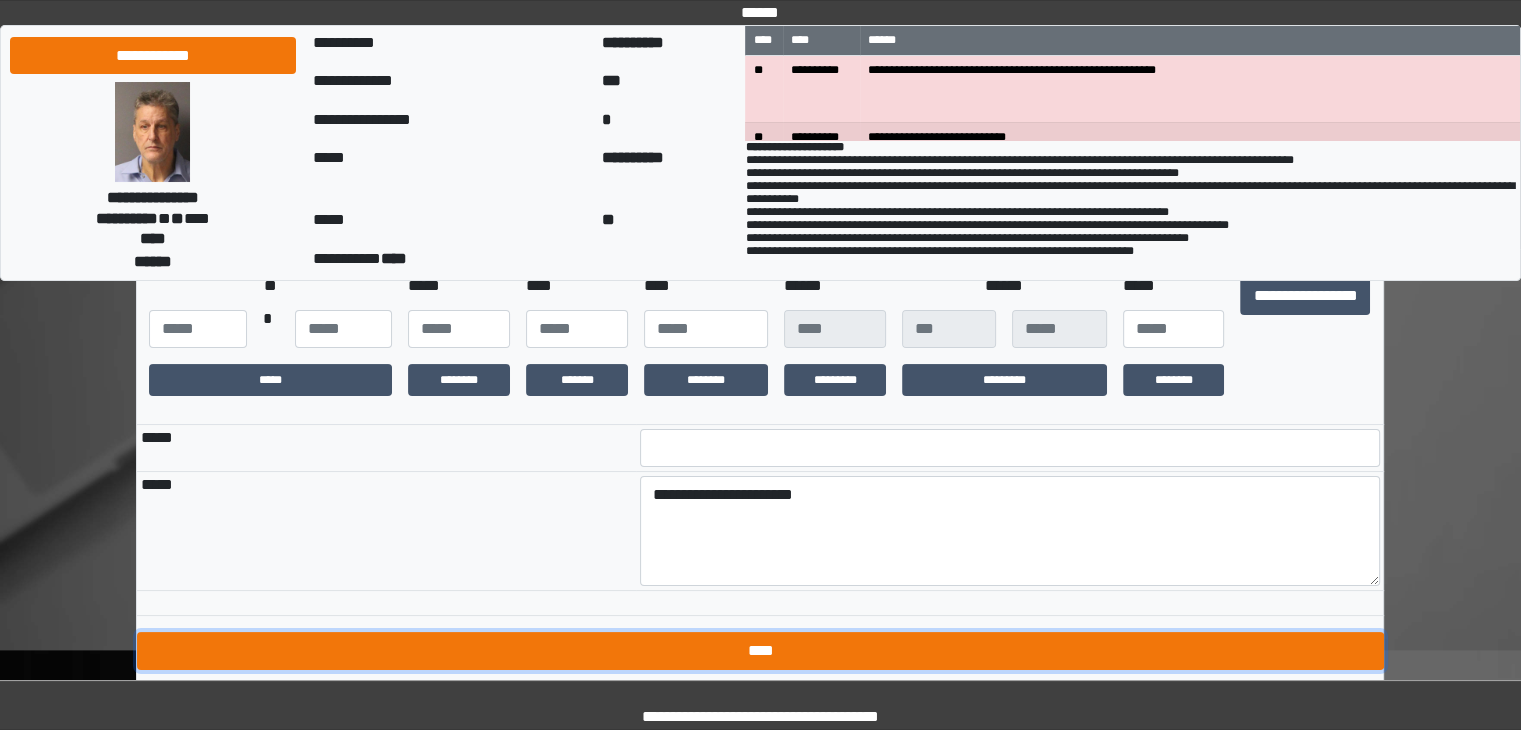 click on "****" at bounding box center (760, 651) 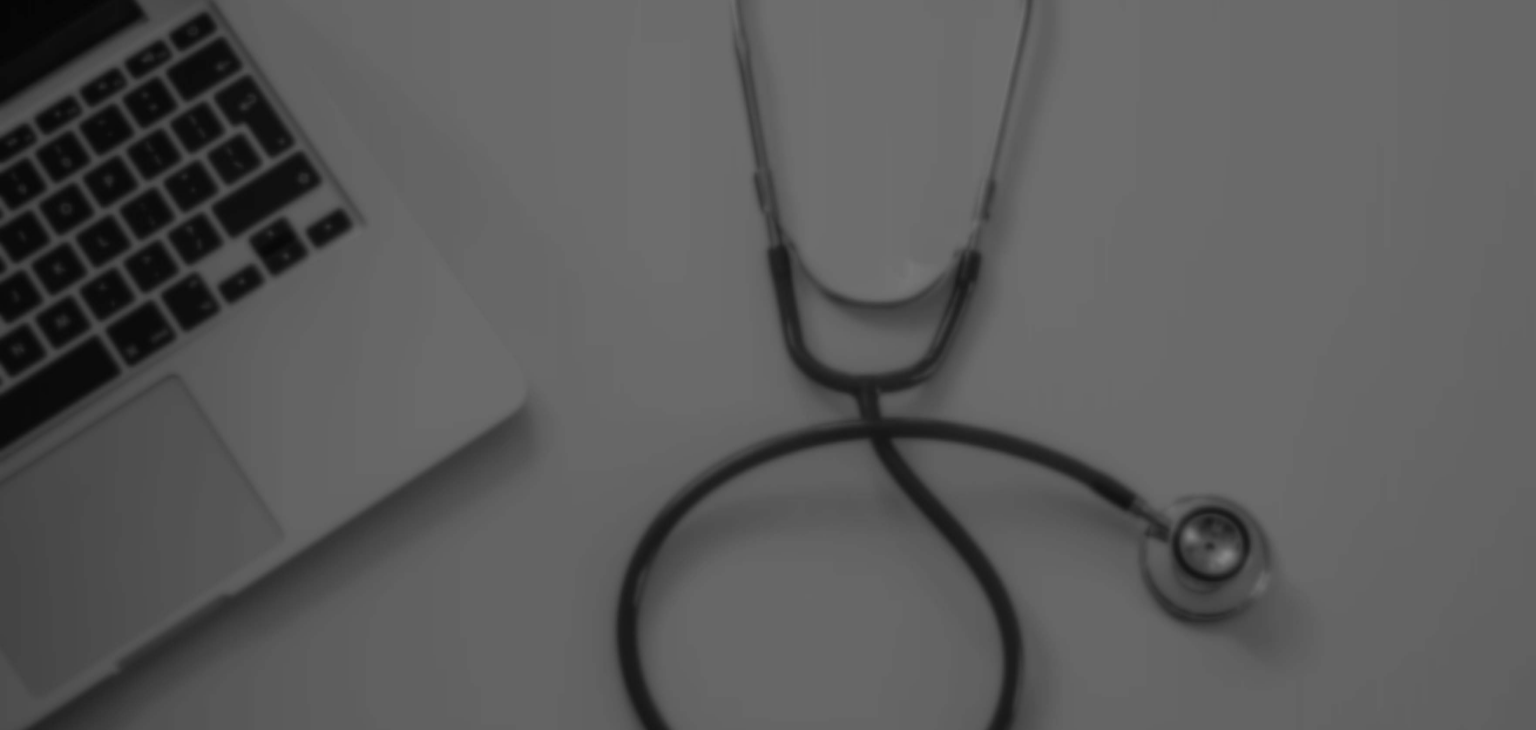 scroll, scrollTop: 0, scrollLeft: 0, axis: both 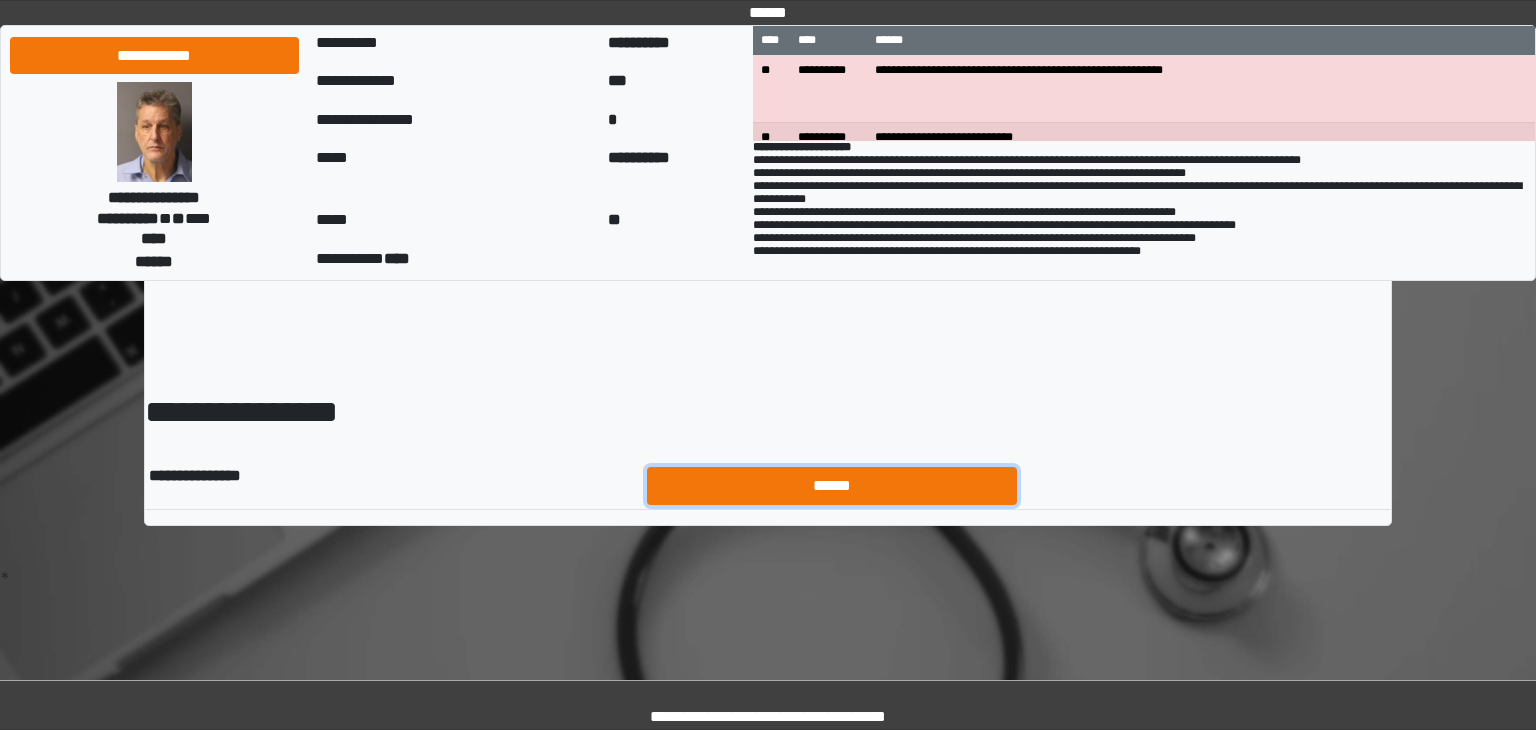 click on "******" at bounding box center [832, 486] 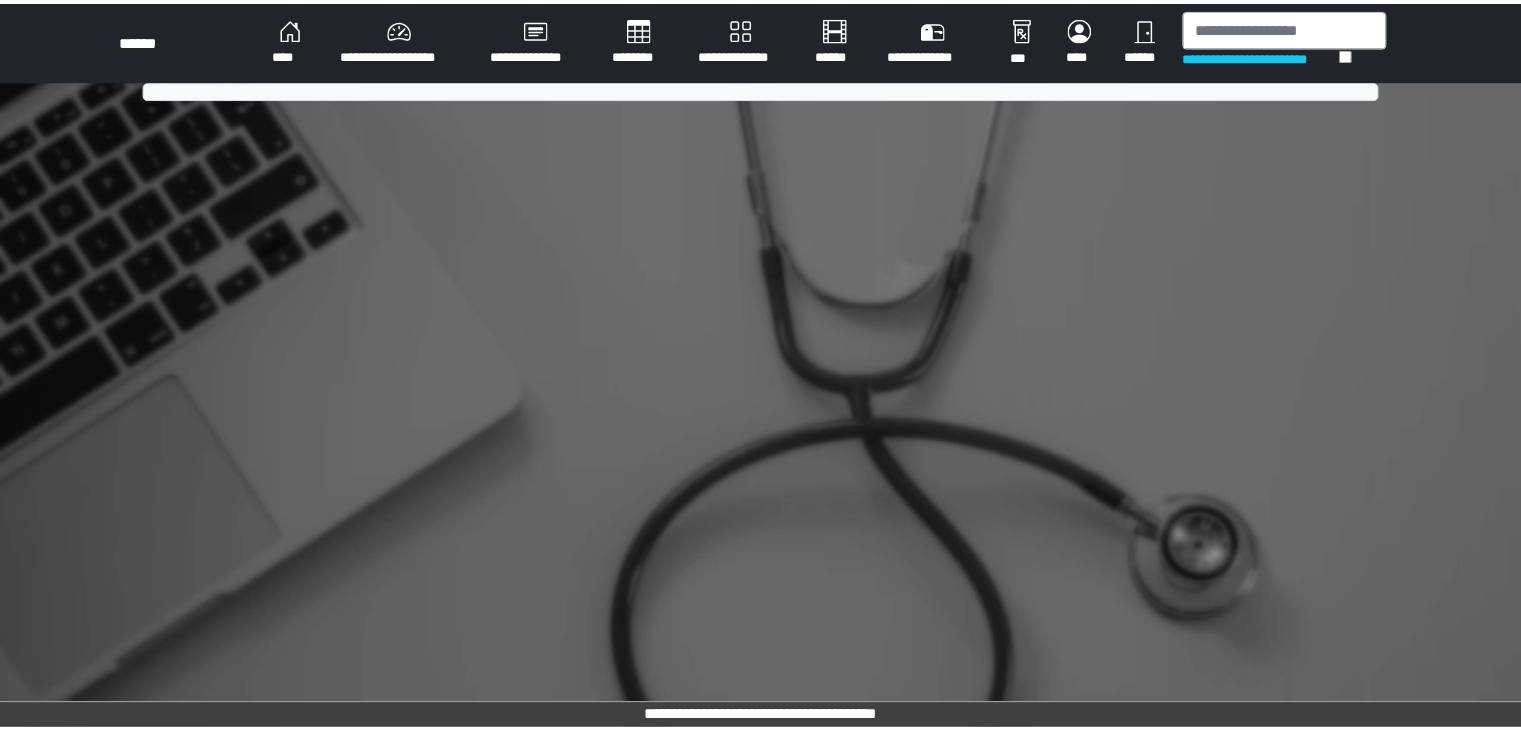 scroll, scrollTop: 0, scrollLeft: 0, axis: both 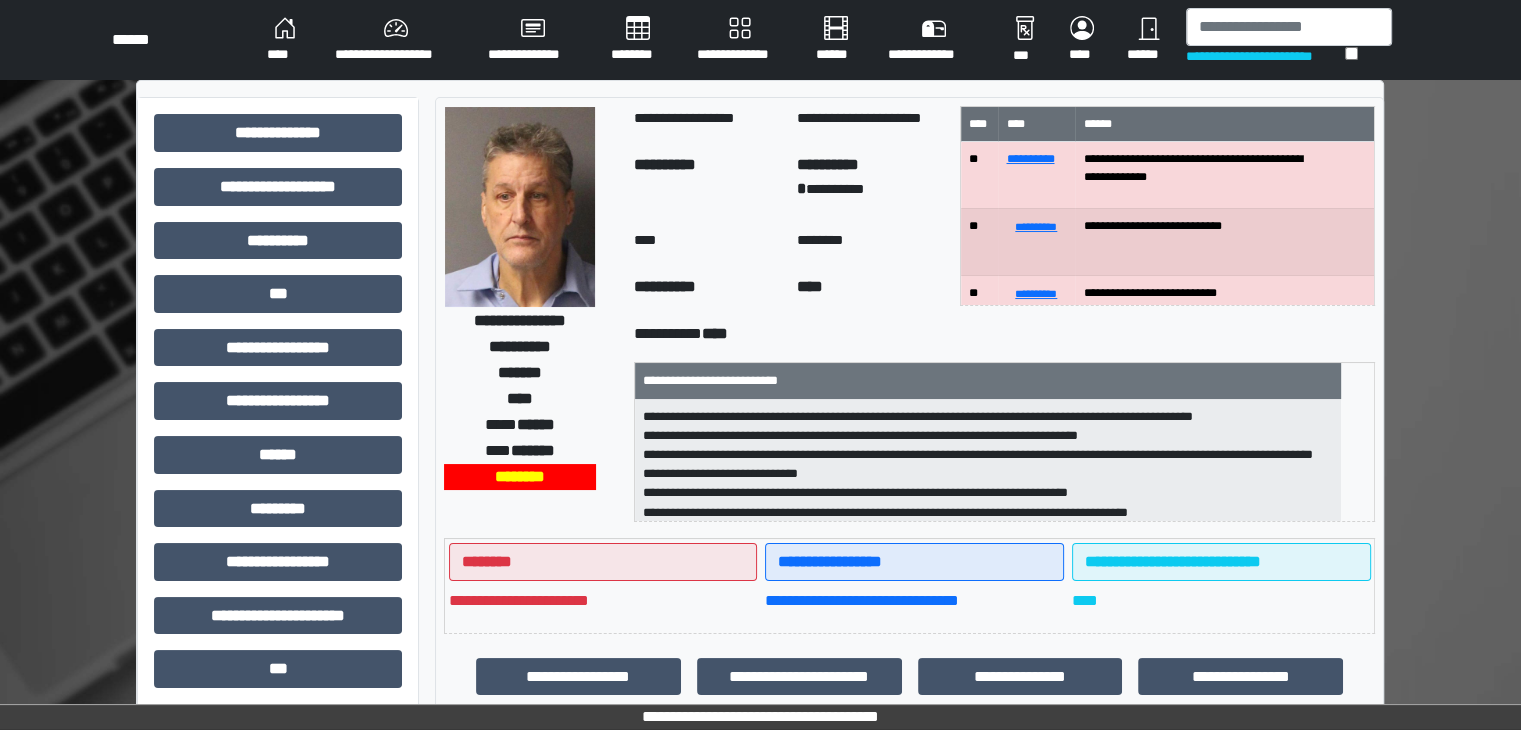 click on "****" at bounding box center [285, 40] 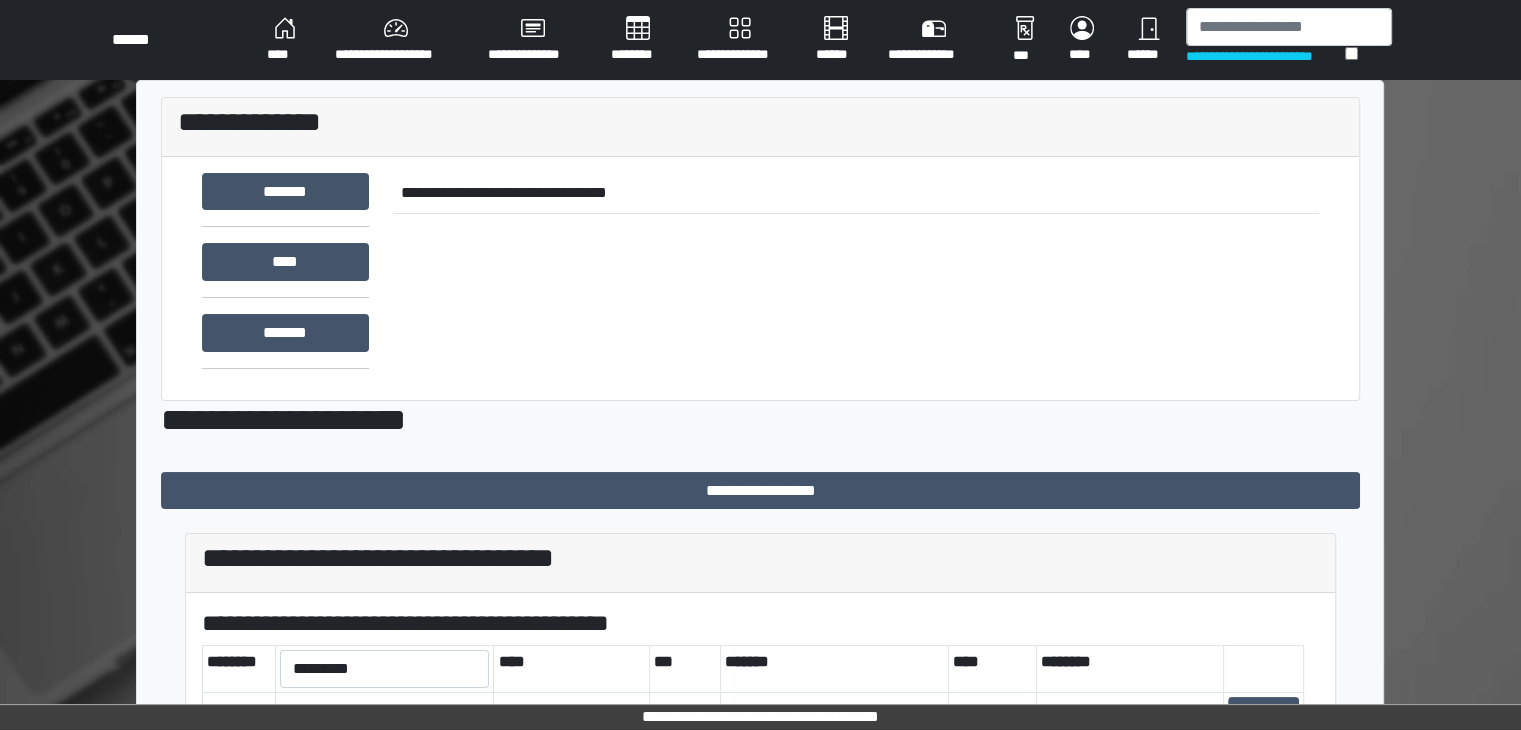 click on "**********" at bounding box center (395, 40) 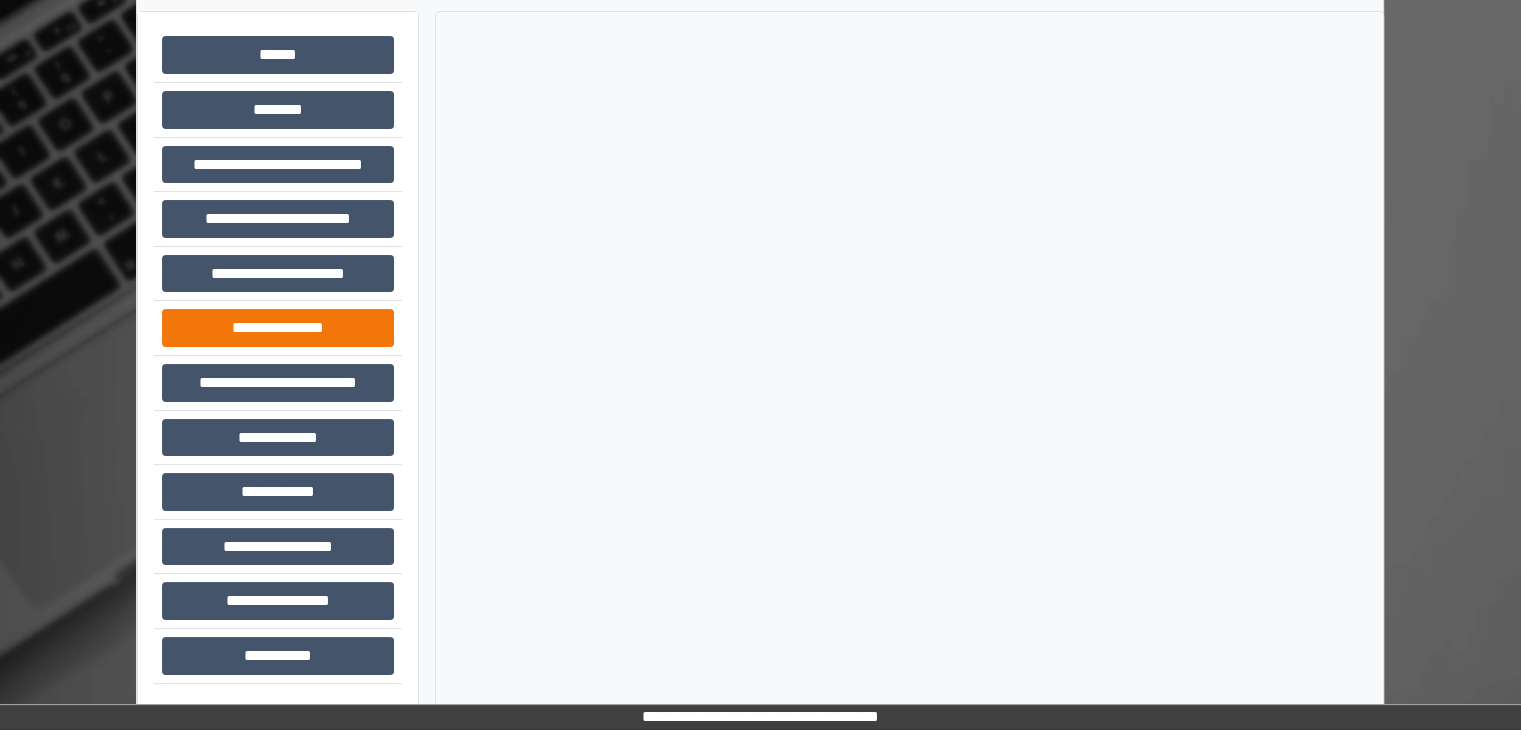 scroll, scrollTop: 87, scrollLeft: 0, axis: vertical 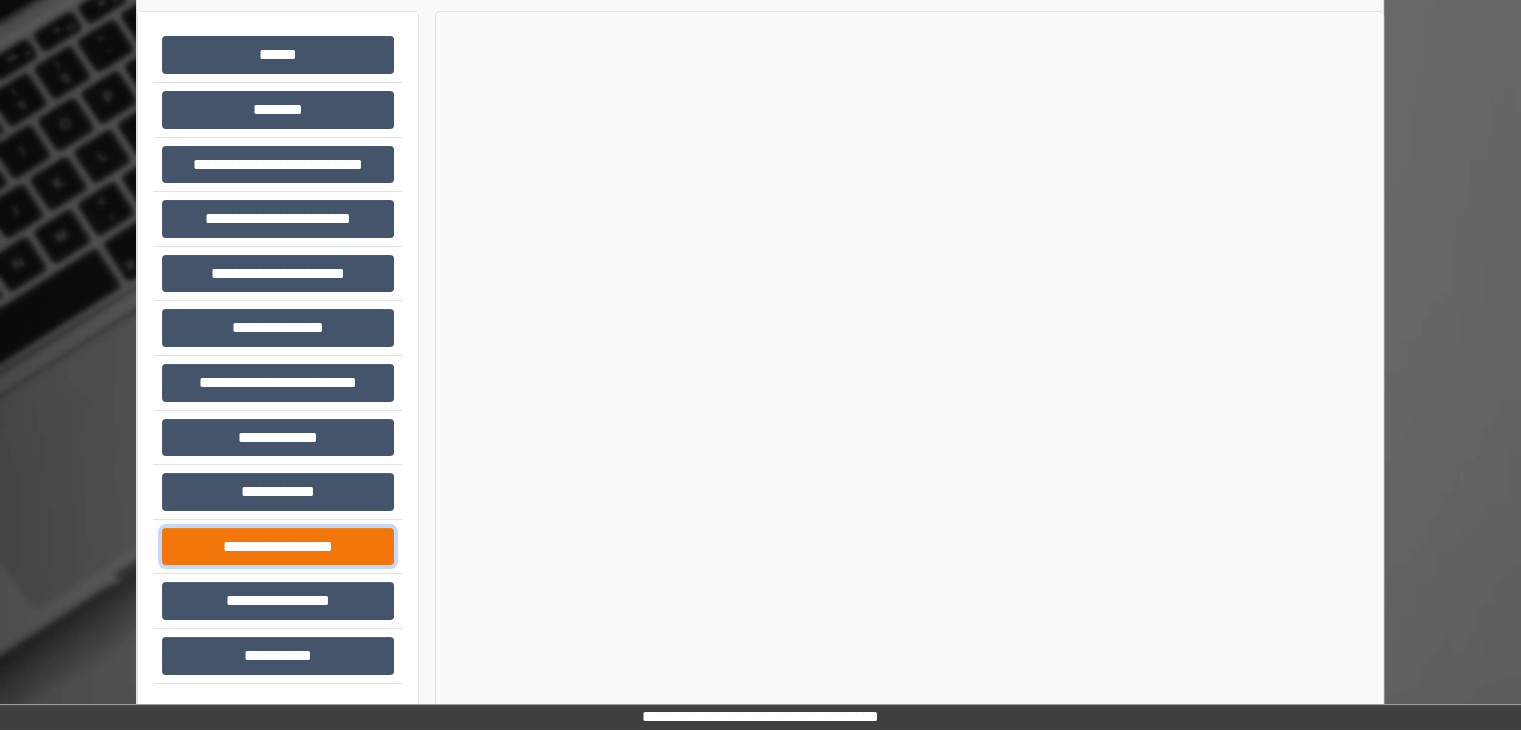 click on "**********" at bounding box center (278, 547) 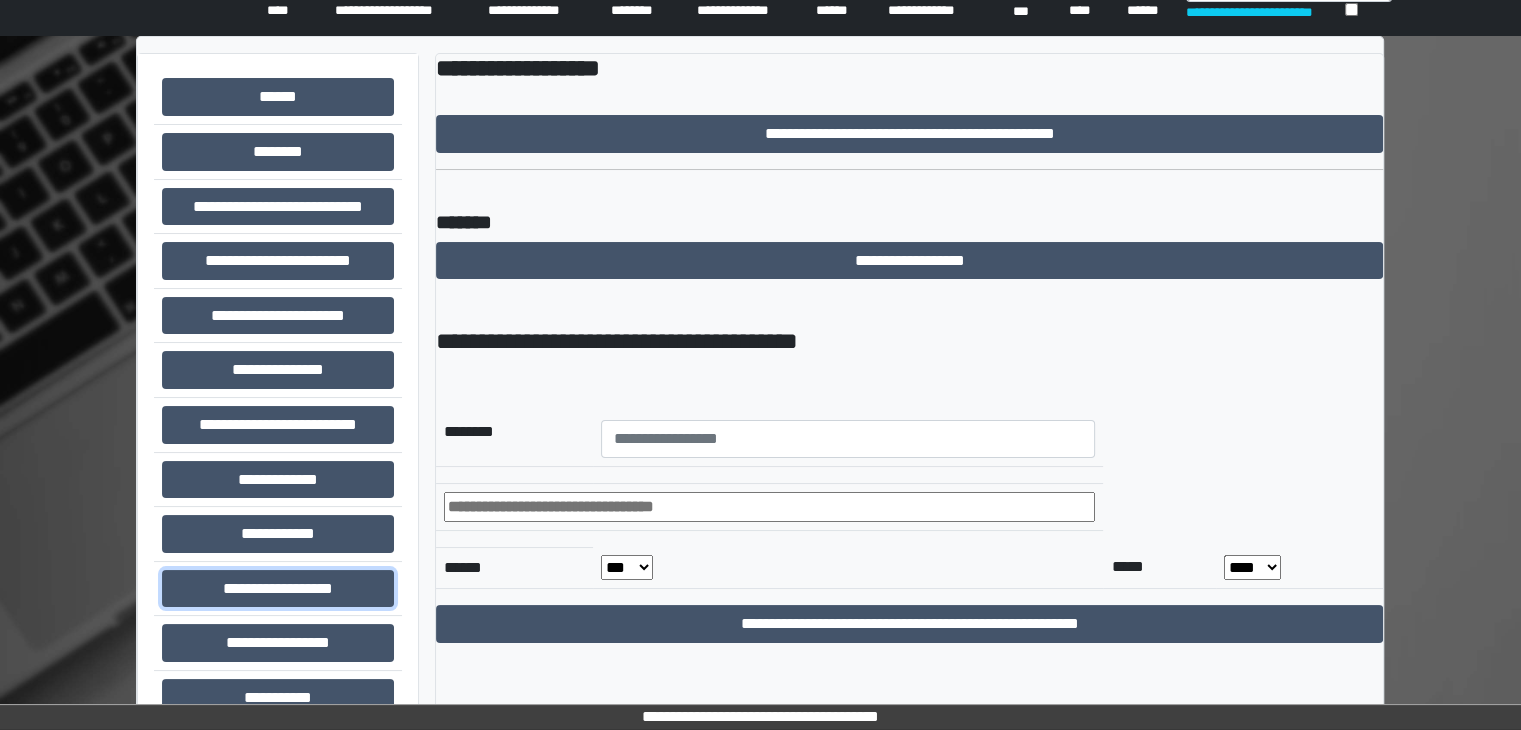 scroll, scrollTop: 87, scrollLeft: 0, axis: vertical 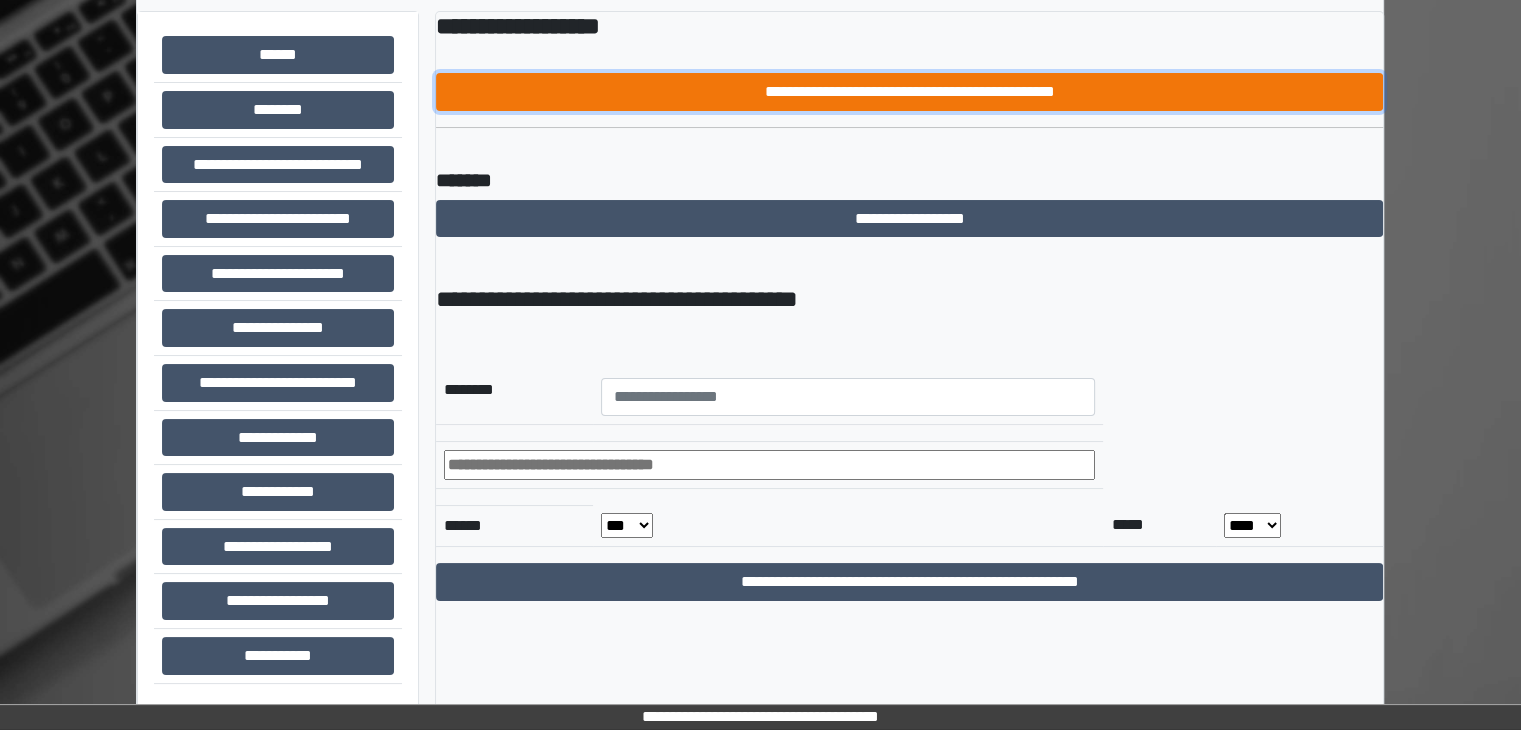 click on "**********" at bounding box center [909, 92] 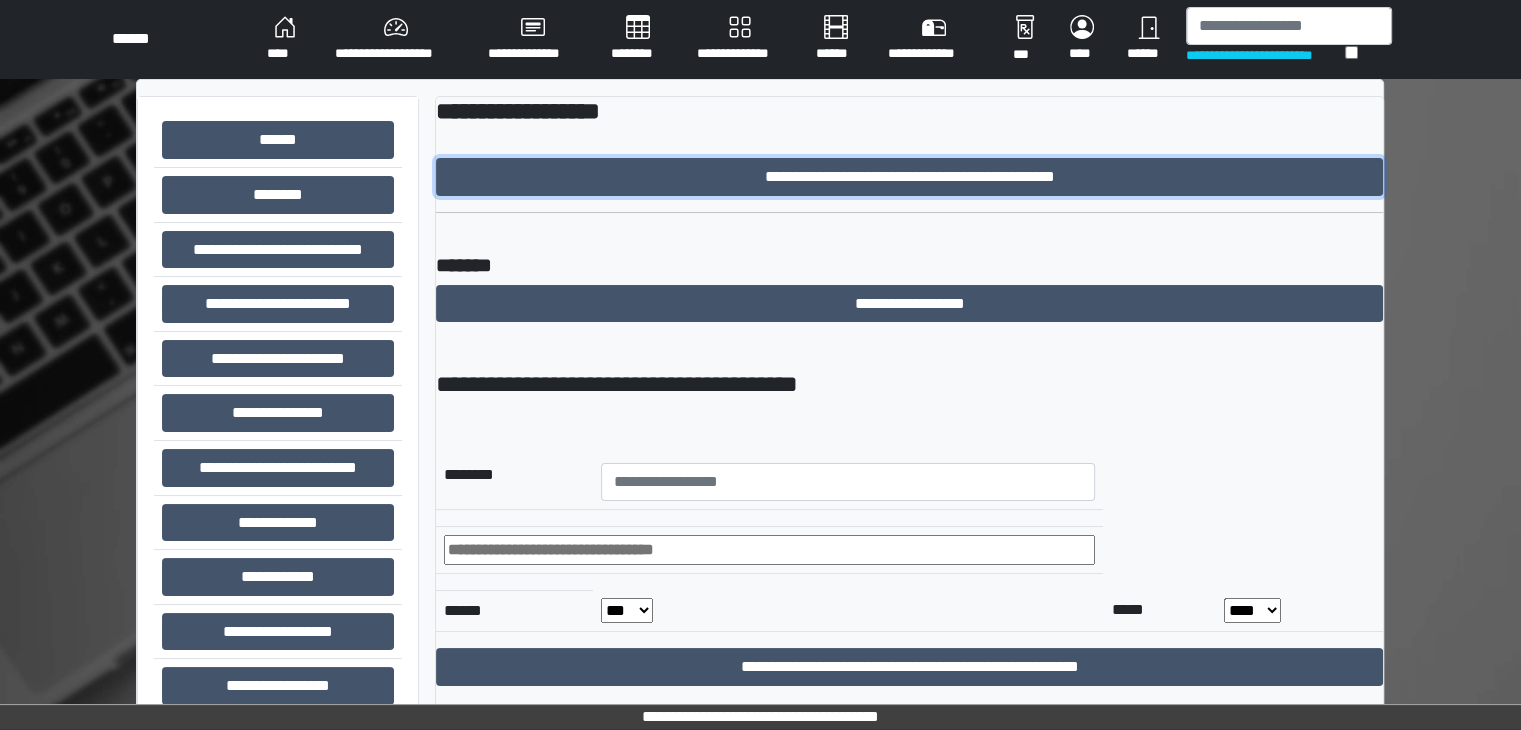 scroll, scrollTop: 0, scrollLeft: 0, axis: both 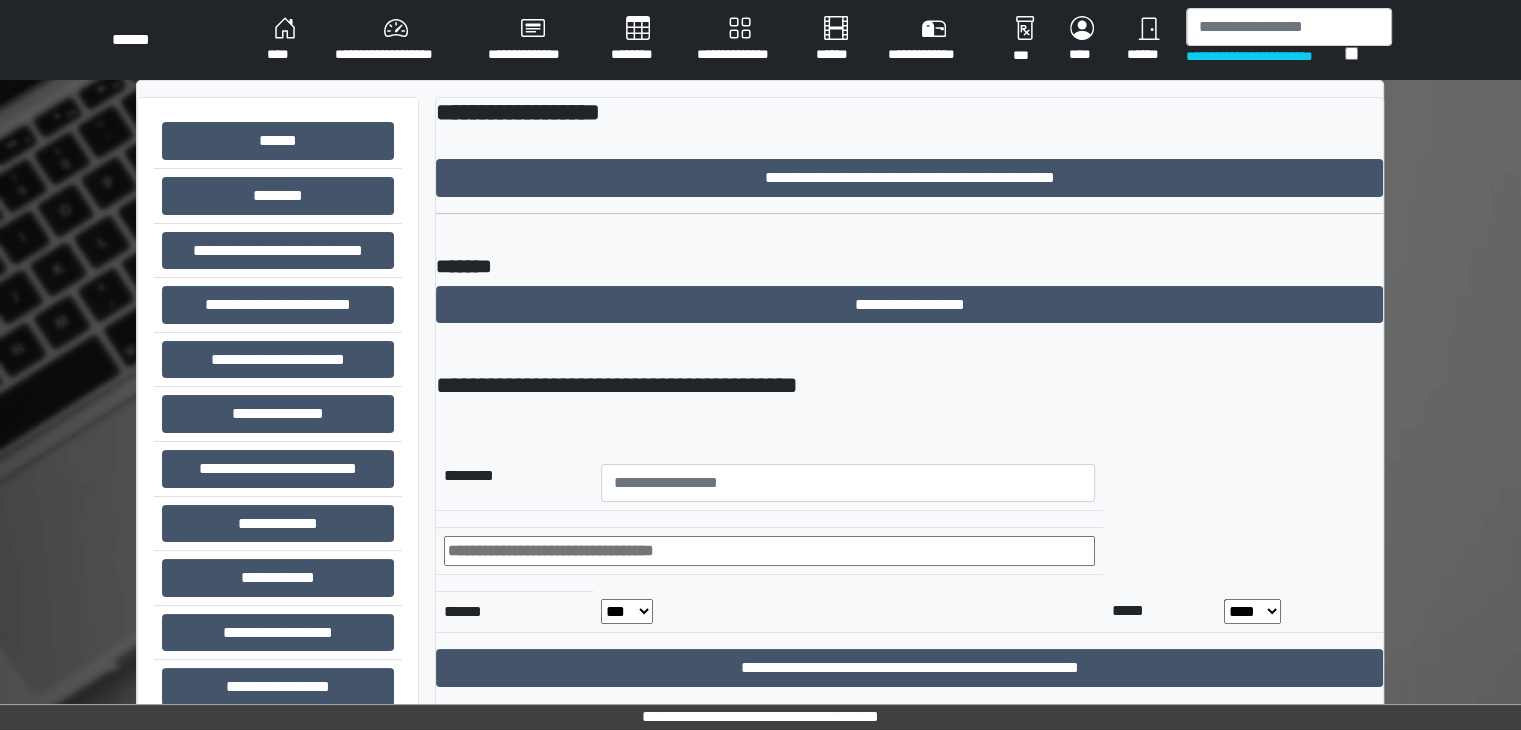click on "****" at bounding box center [285, 40] 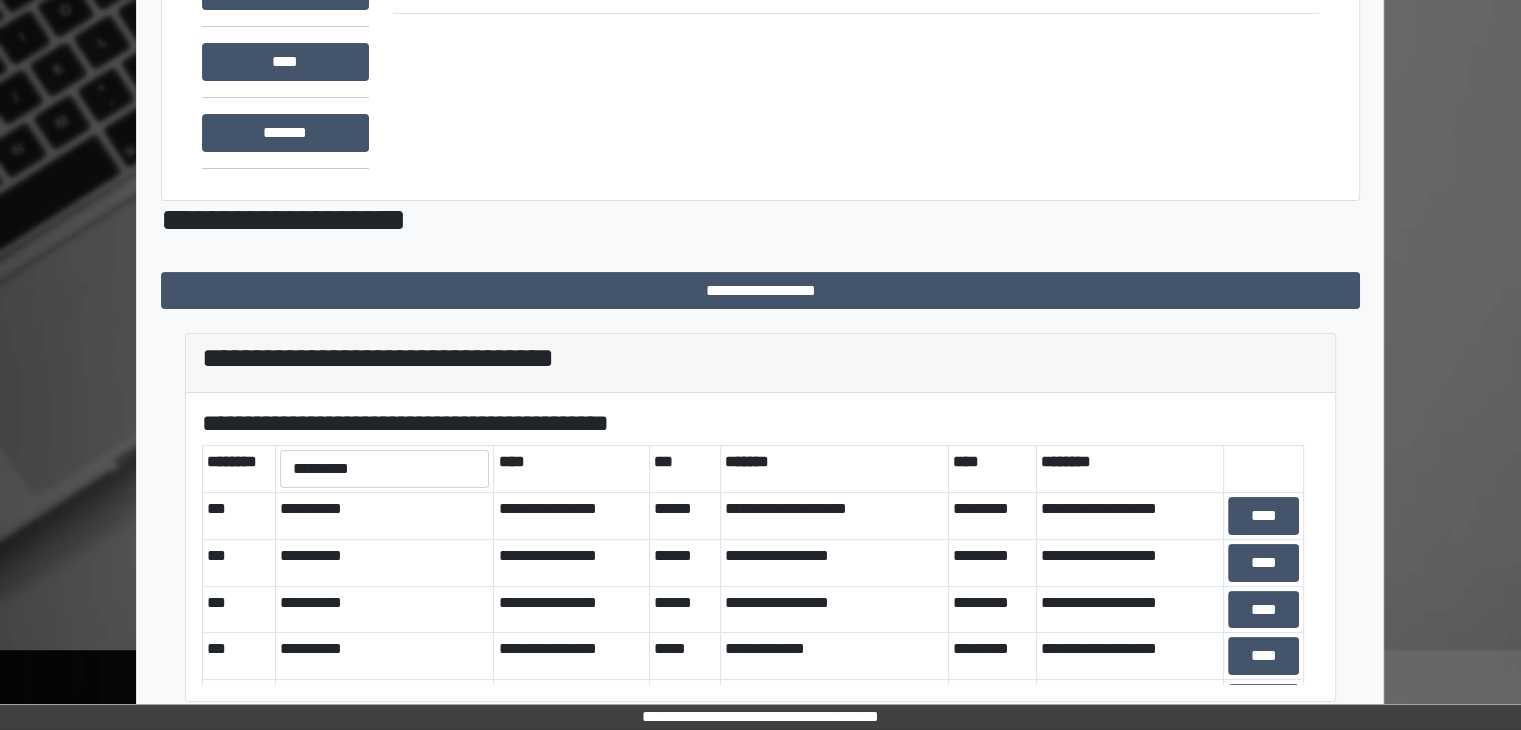 scroll, scrollTop: 0, scrollLeft: 0, axis: both 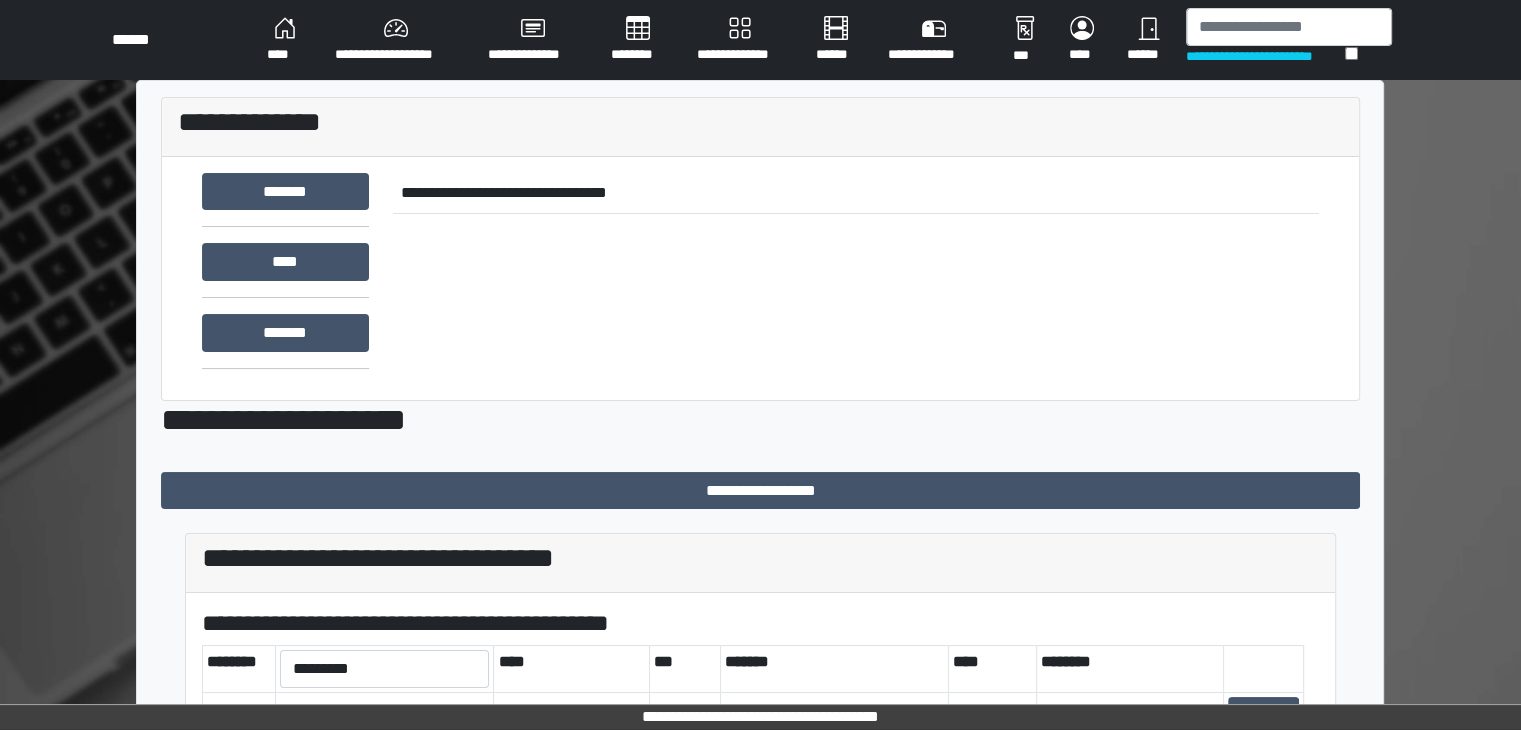 click on "**********" at bounding box center [395, 40] 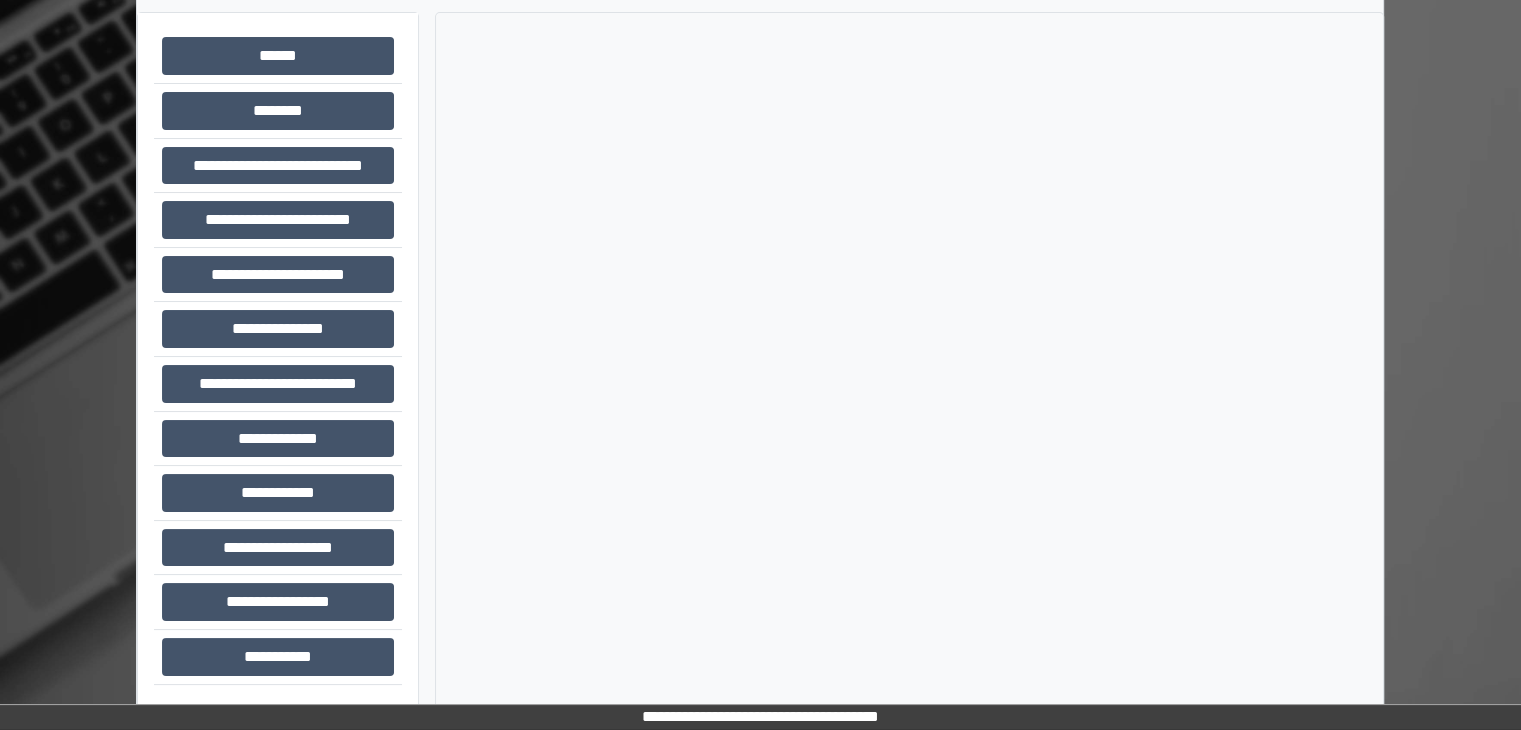 scroll, scrollTop: 87, scrollLeft: 0, axis: vertical 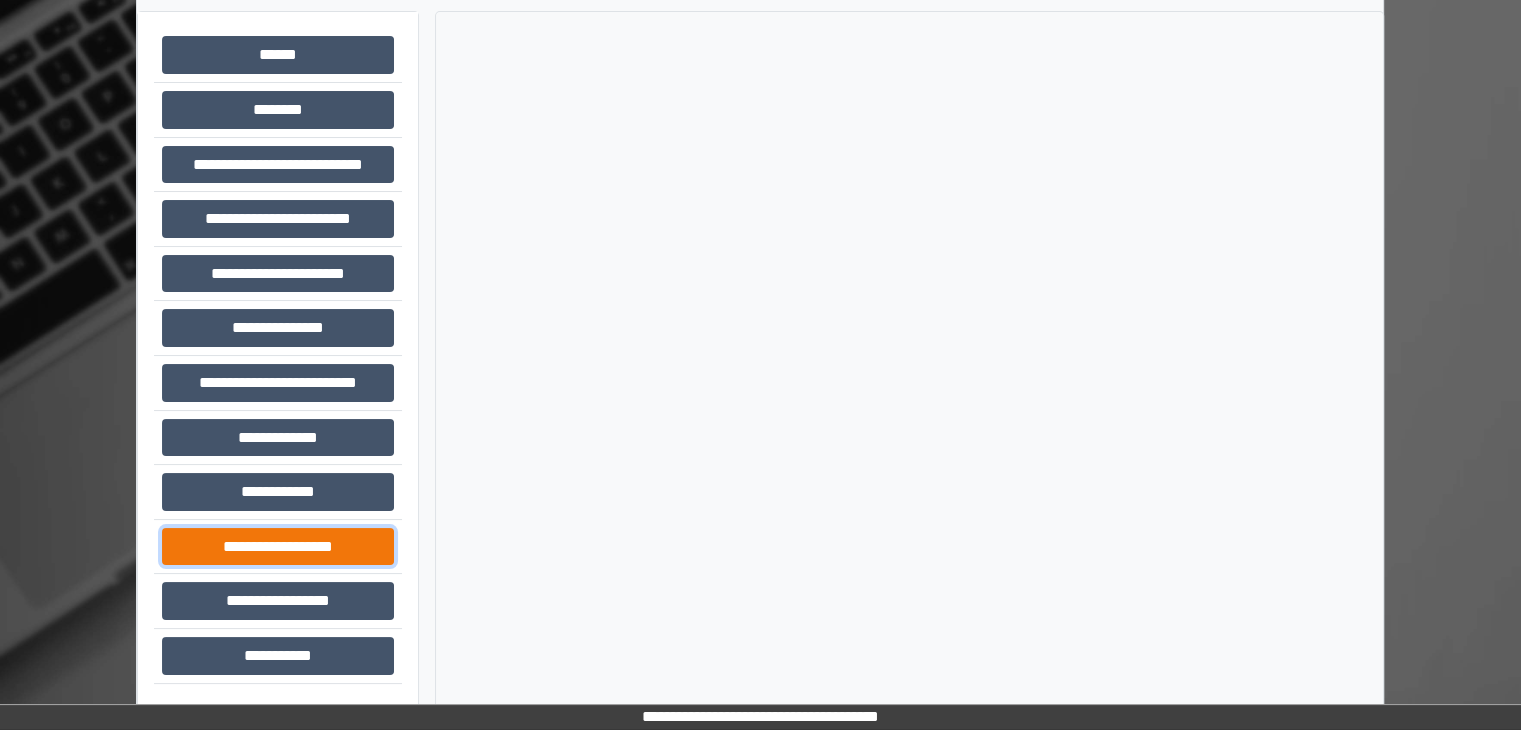 click on "**********" at bounding box center [278, 547] 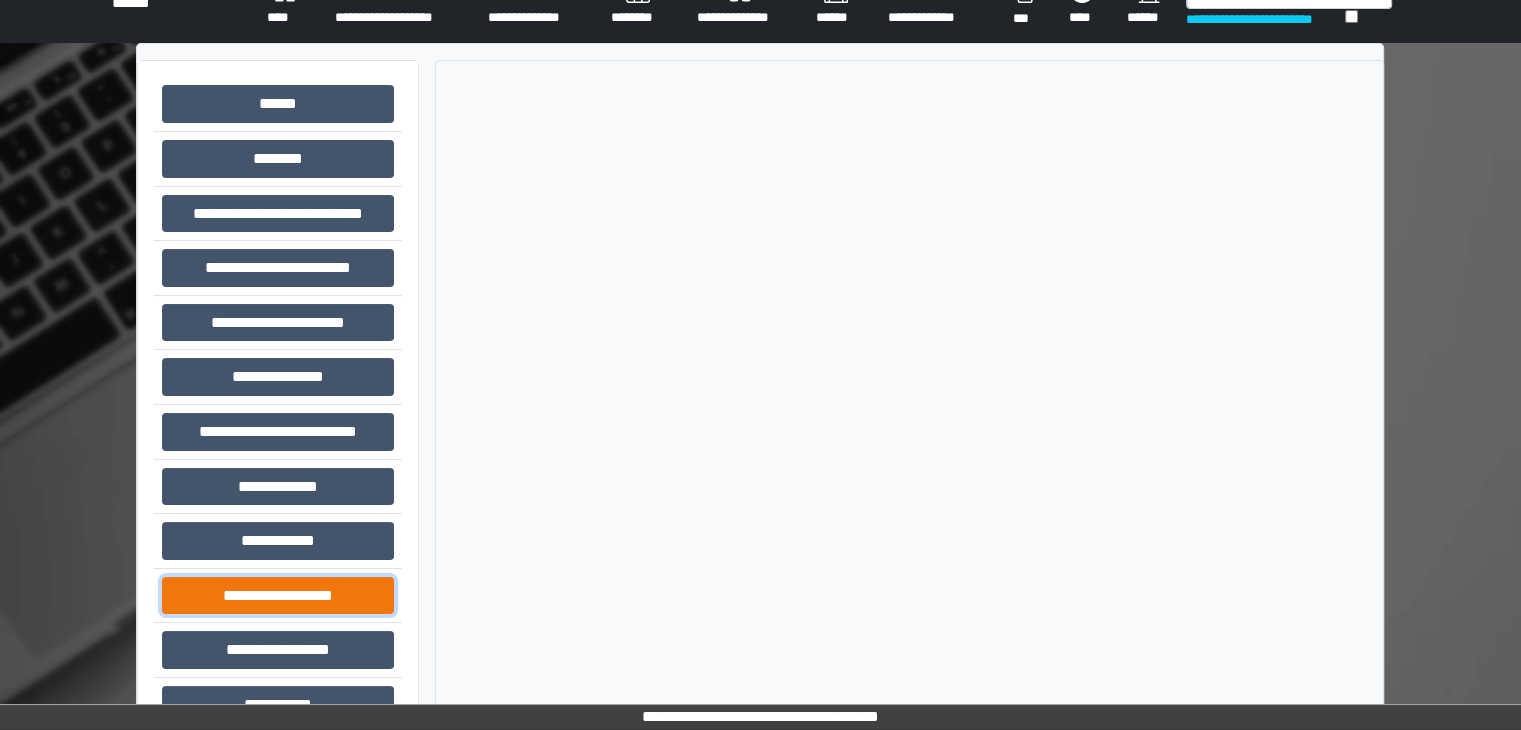 scroll, scrollTop: 87, scrollLeft: 0, axis: vertical 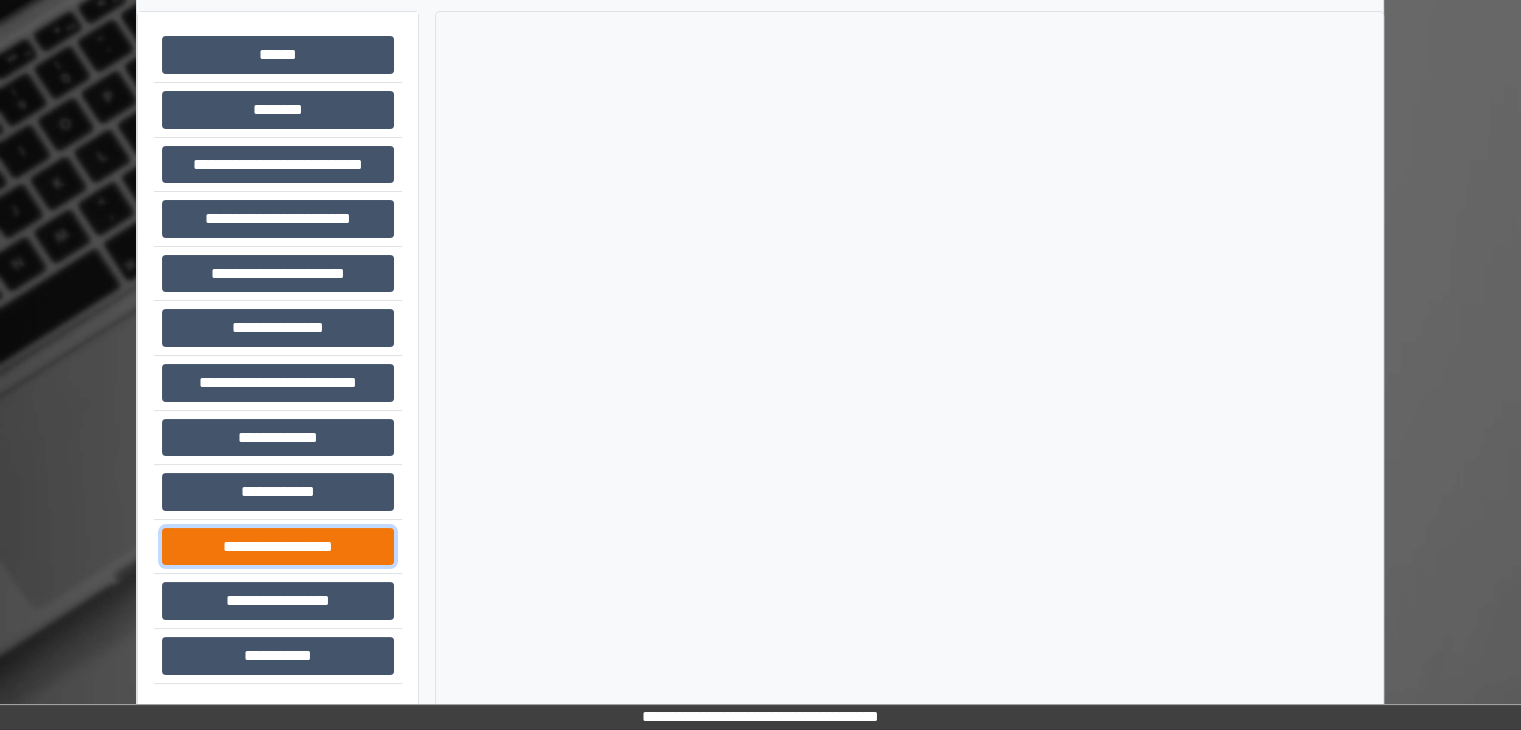 click on "**********" at bounding box center (278, 547) 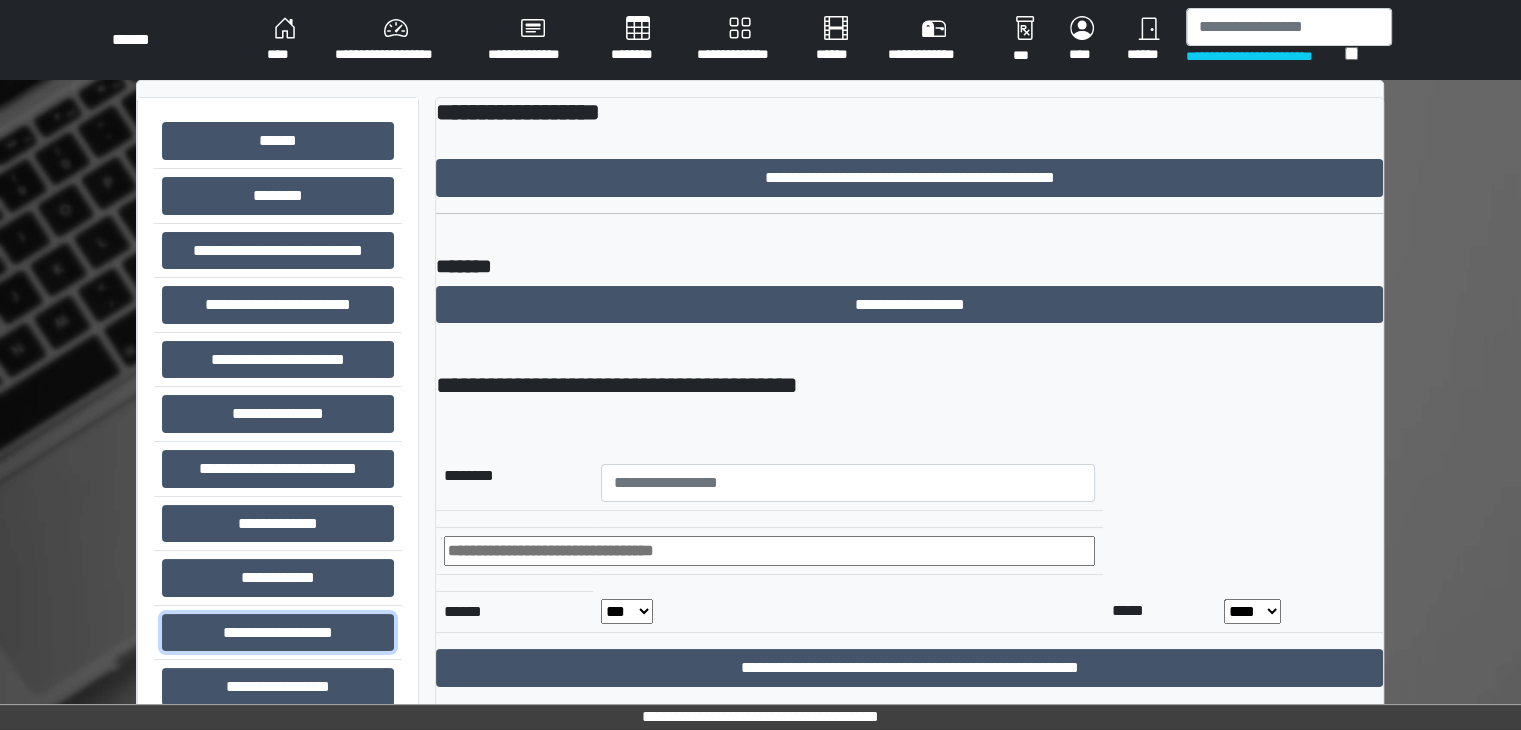 scroll, scrollTop: 0, scrollLeft: 0, axis: both 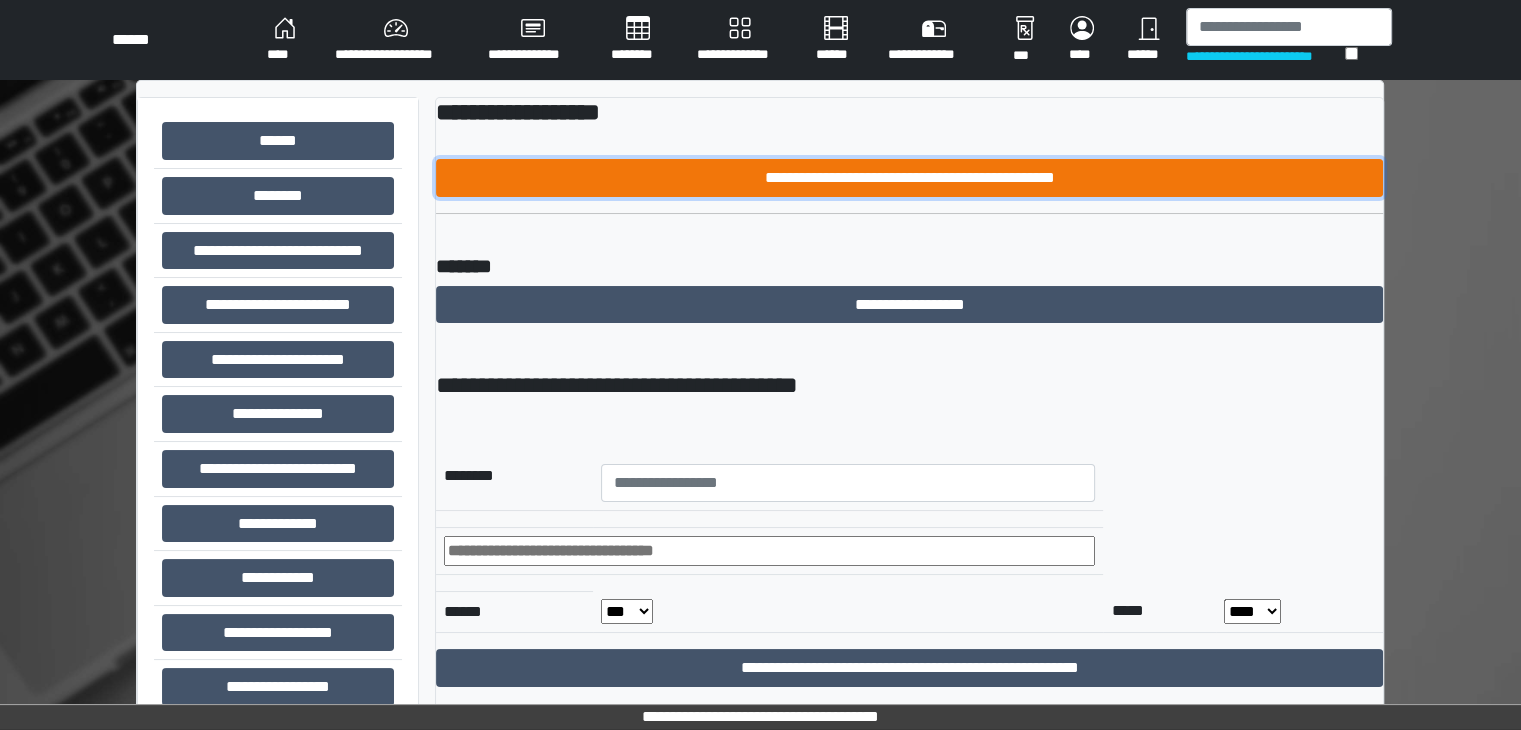 click on "**********" at bounding box center [909, 178] 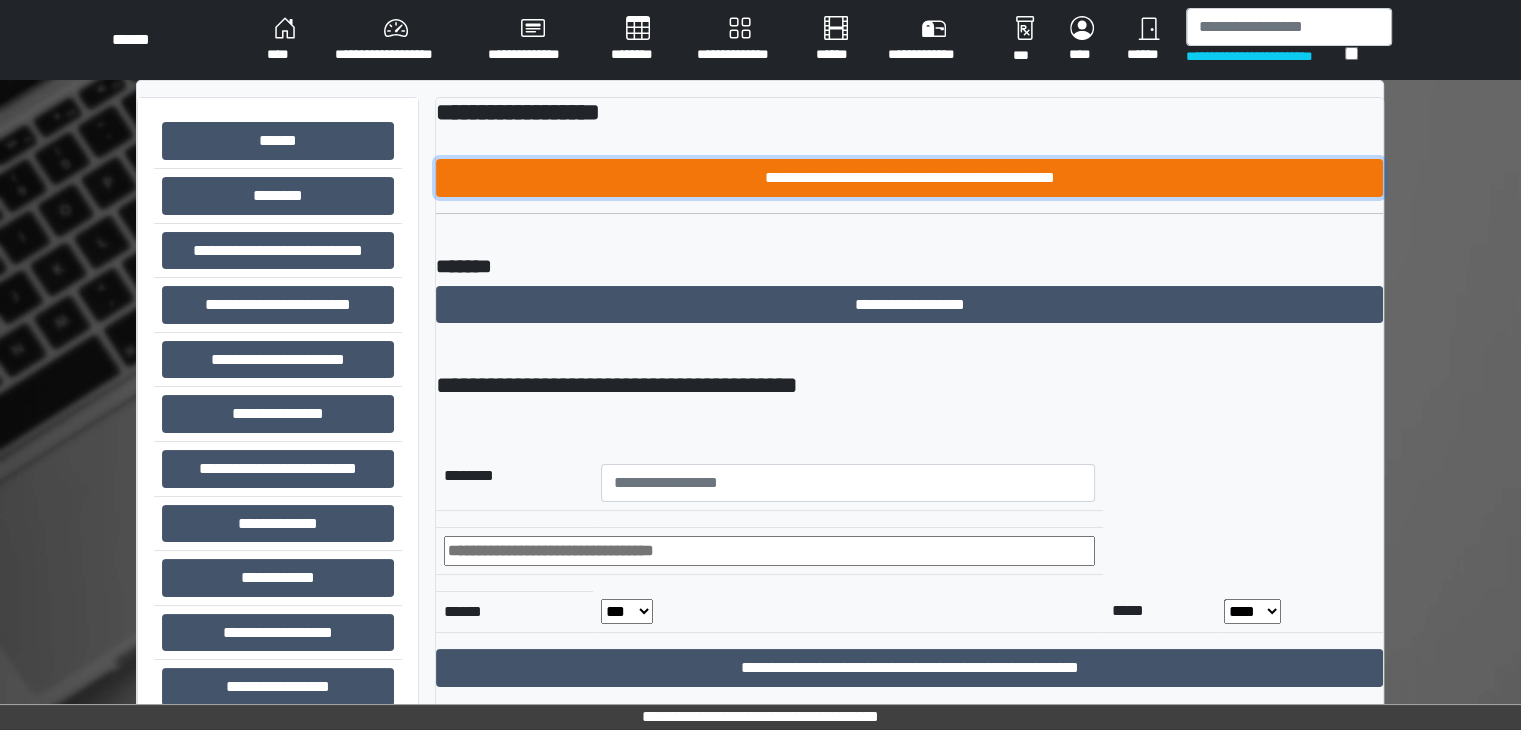 click on "**********" at bounding box center (909, 178) 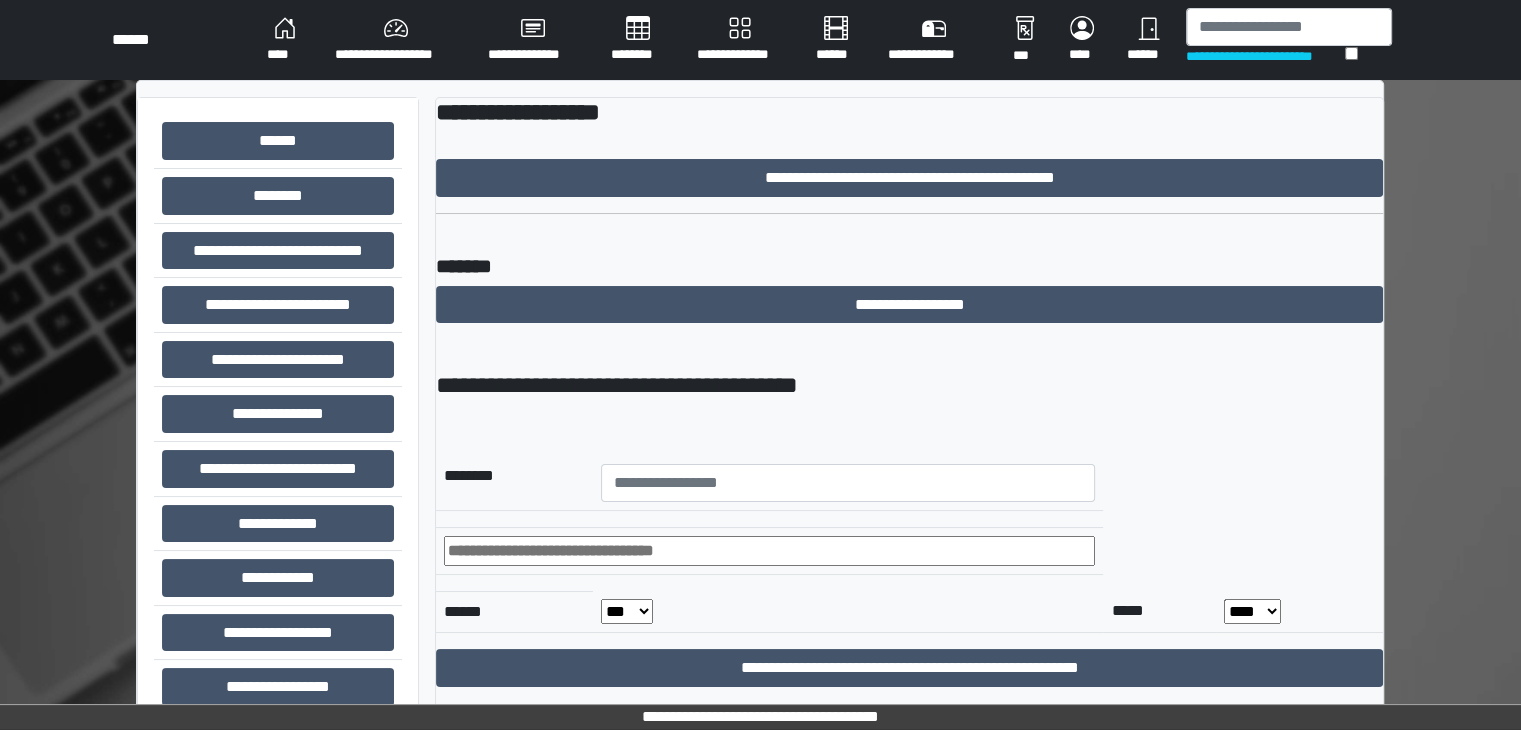 click on "**********" at bounding box center (395, 40) 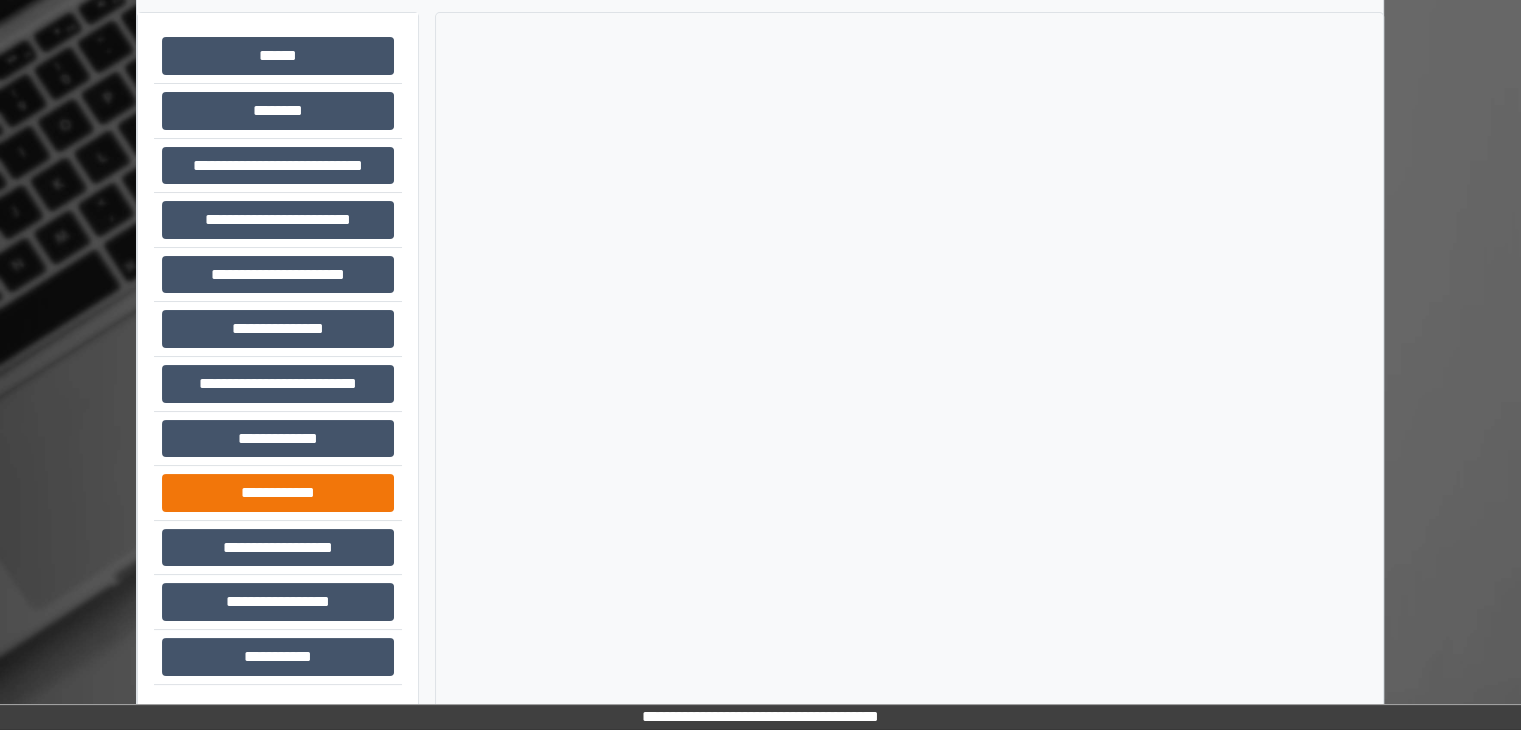 scroll, scrollTop: 87, scrollLeft: 0, axis: vertical 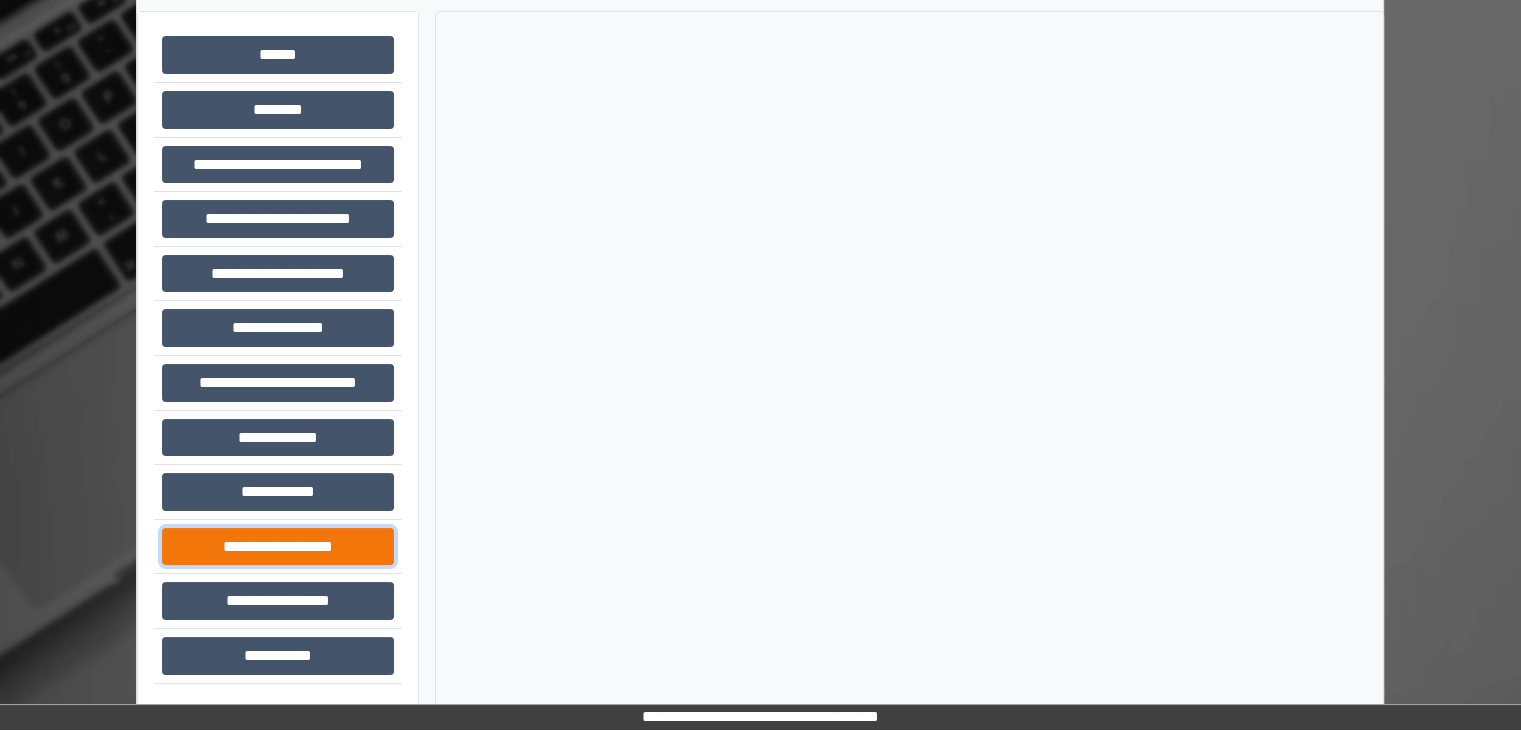 click on "**********" at bounding box center [278, 547] 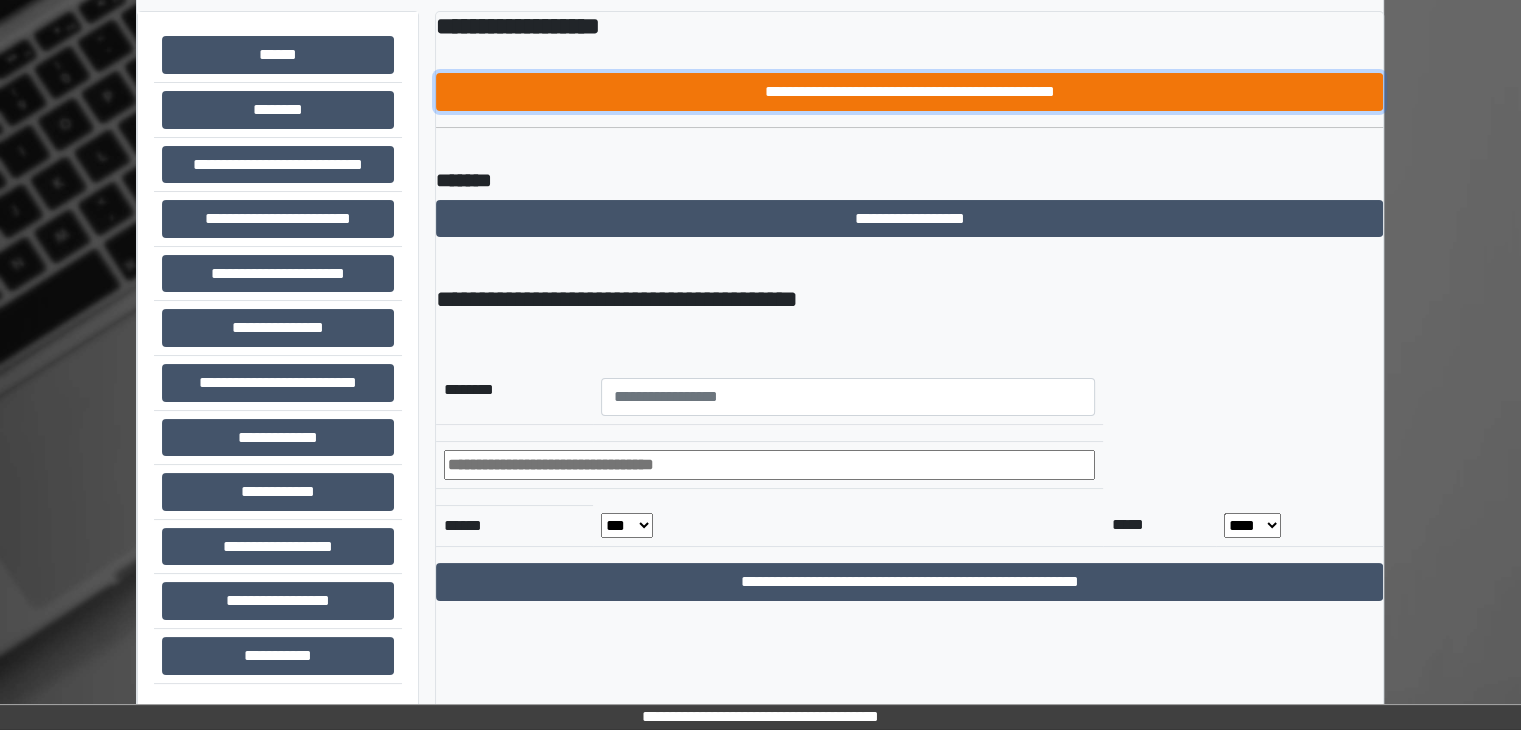 click on "**********" at bounding box center [909, 92] 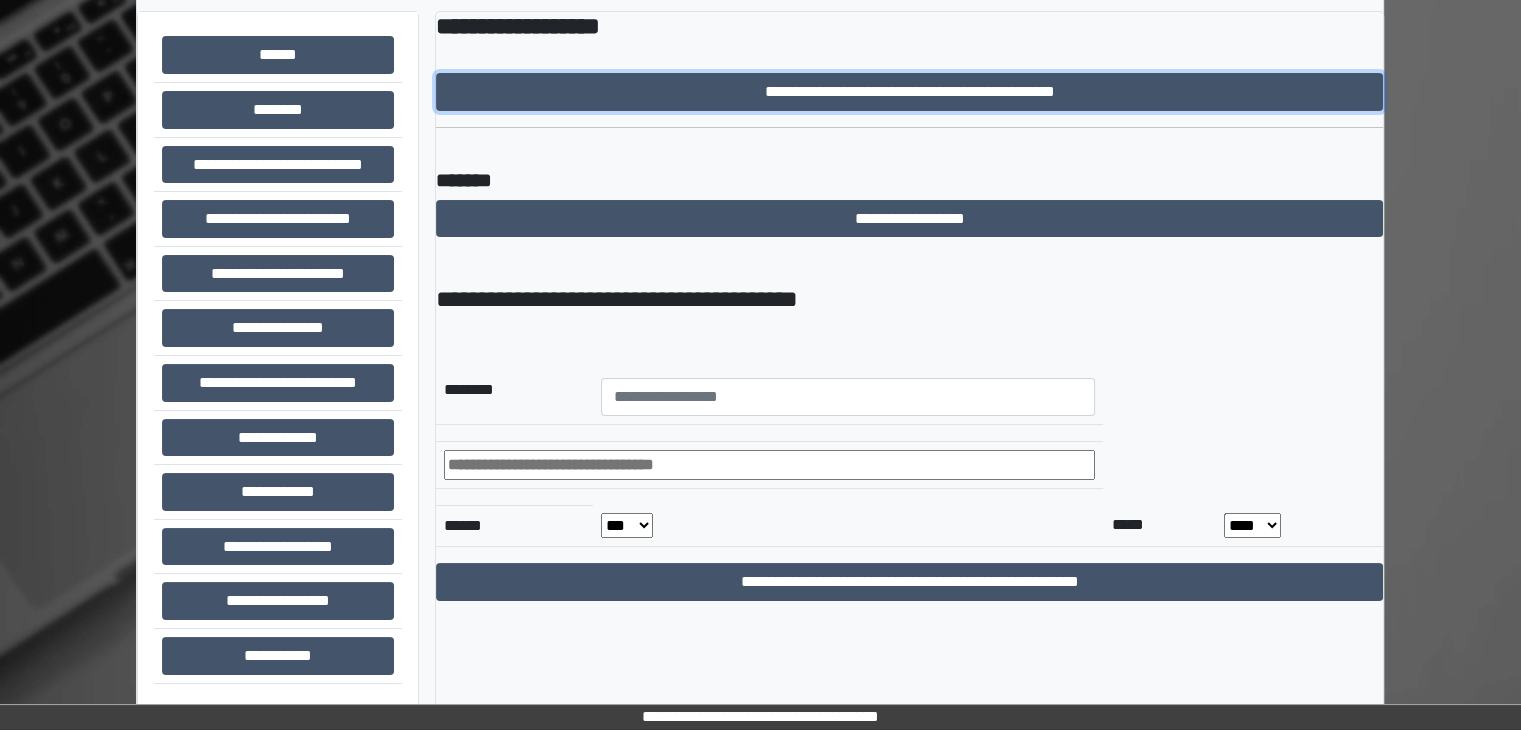 scroll, scrollTop: 0, scrollLeft: 0, axis: both 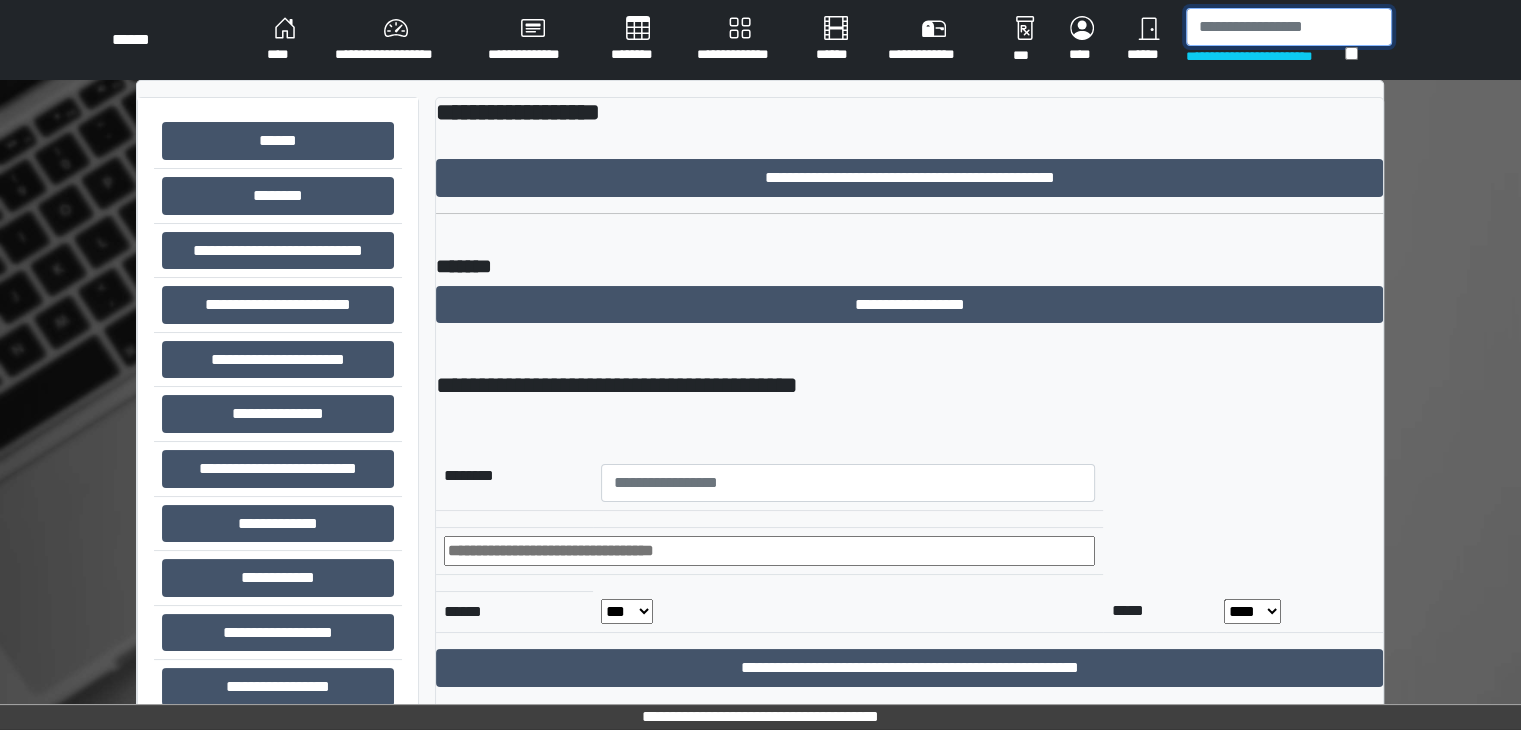 click at bounding box center [1289, 27] 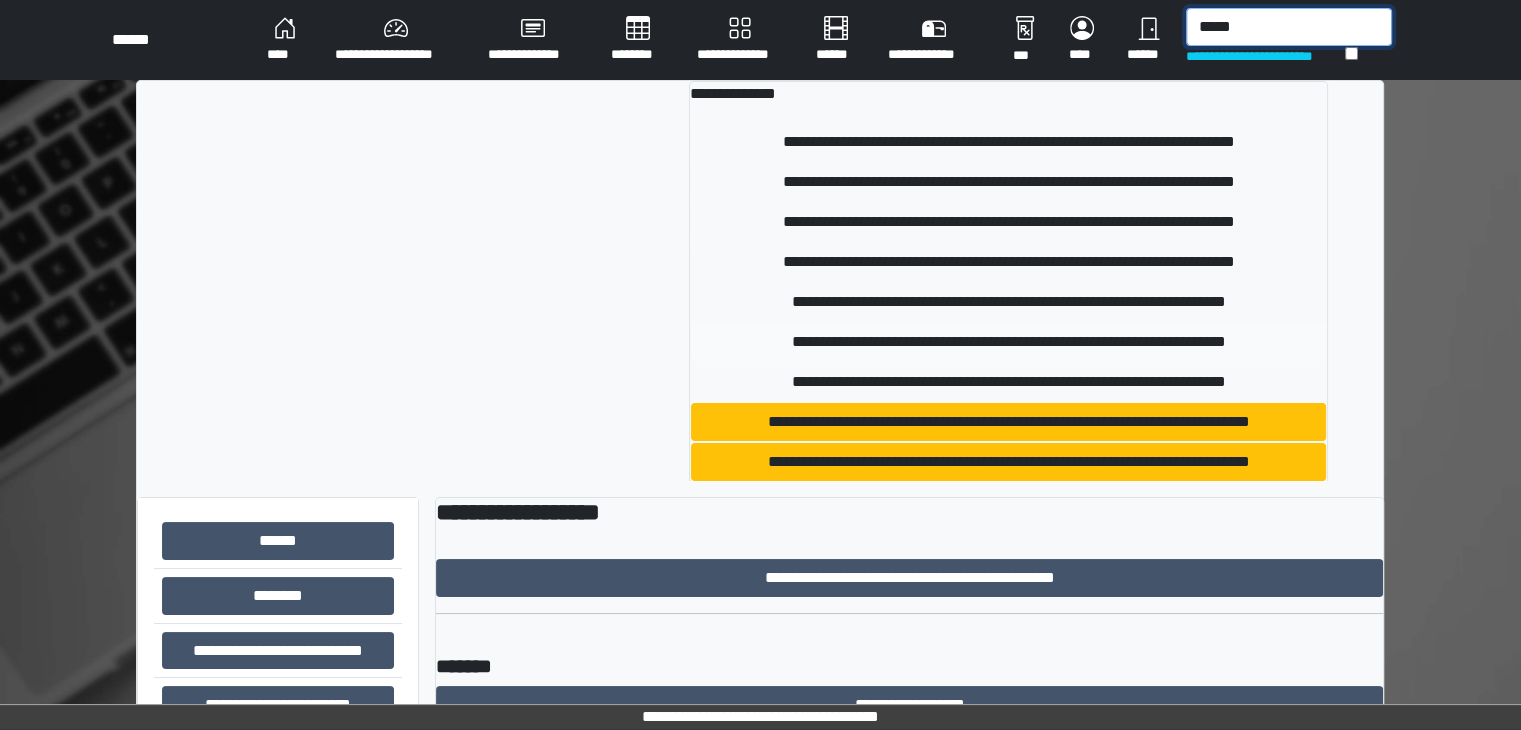 type on "*****" 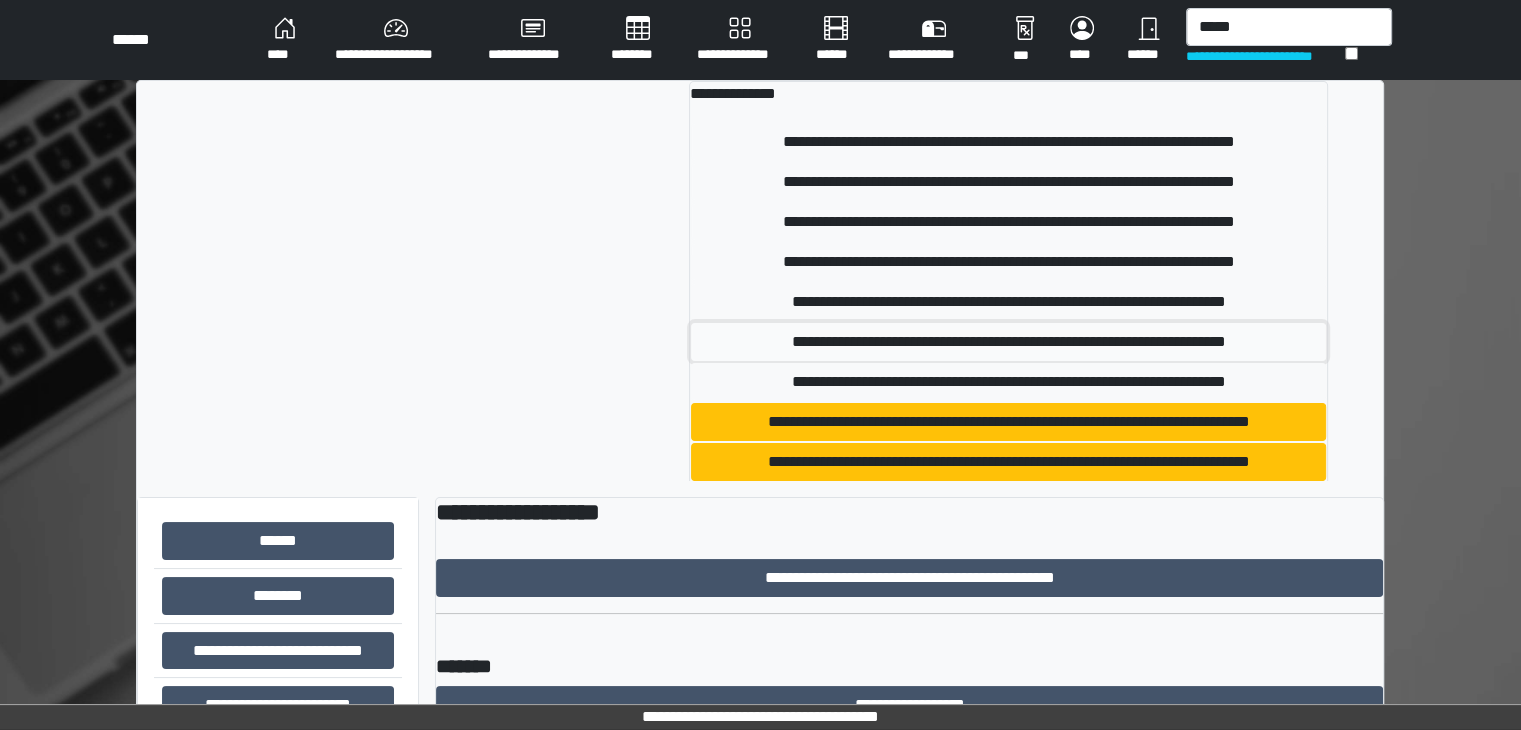 click on "**********" at bounding box center [1008, 342] 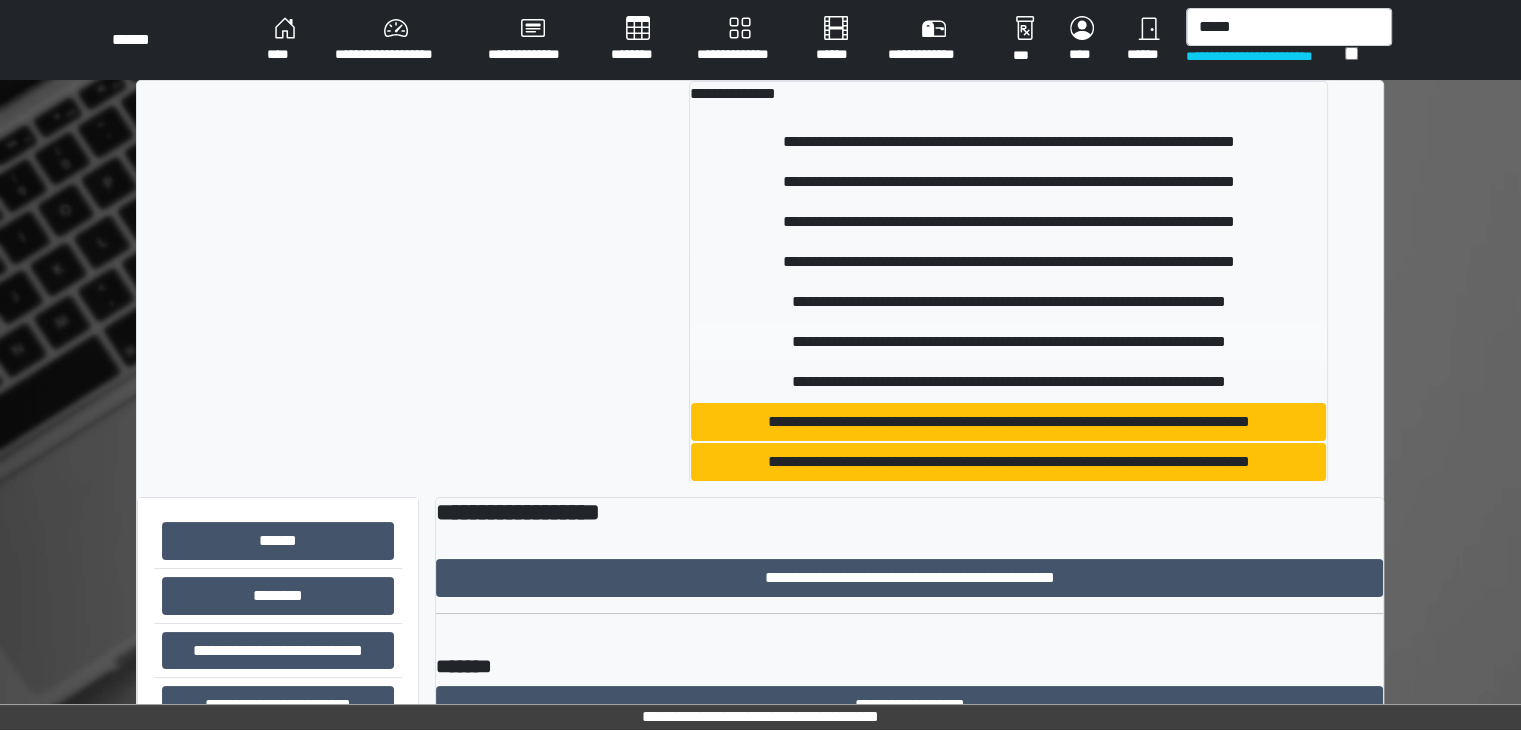 type 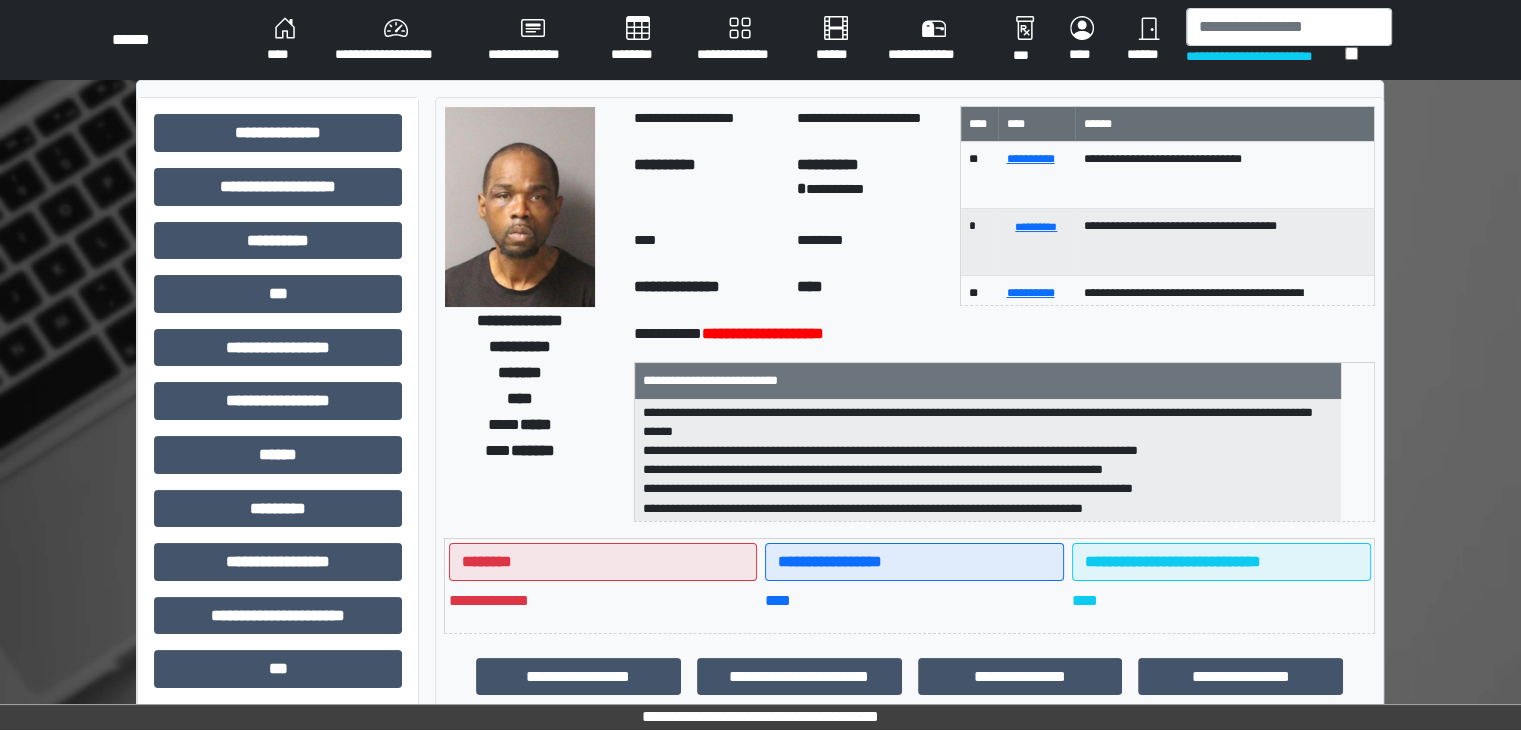 scroll, scrollTop: 6, scrollLeft: 0, axis: vertical 